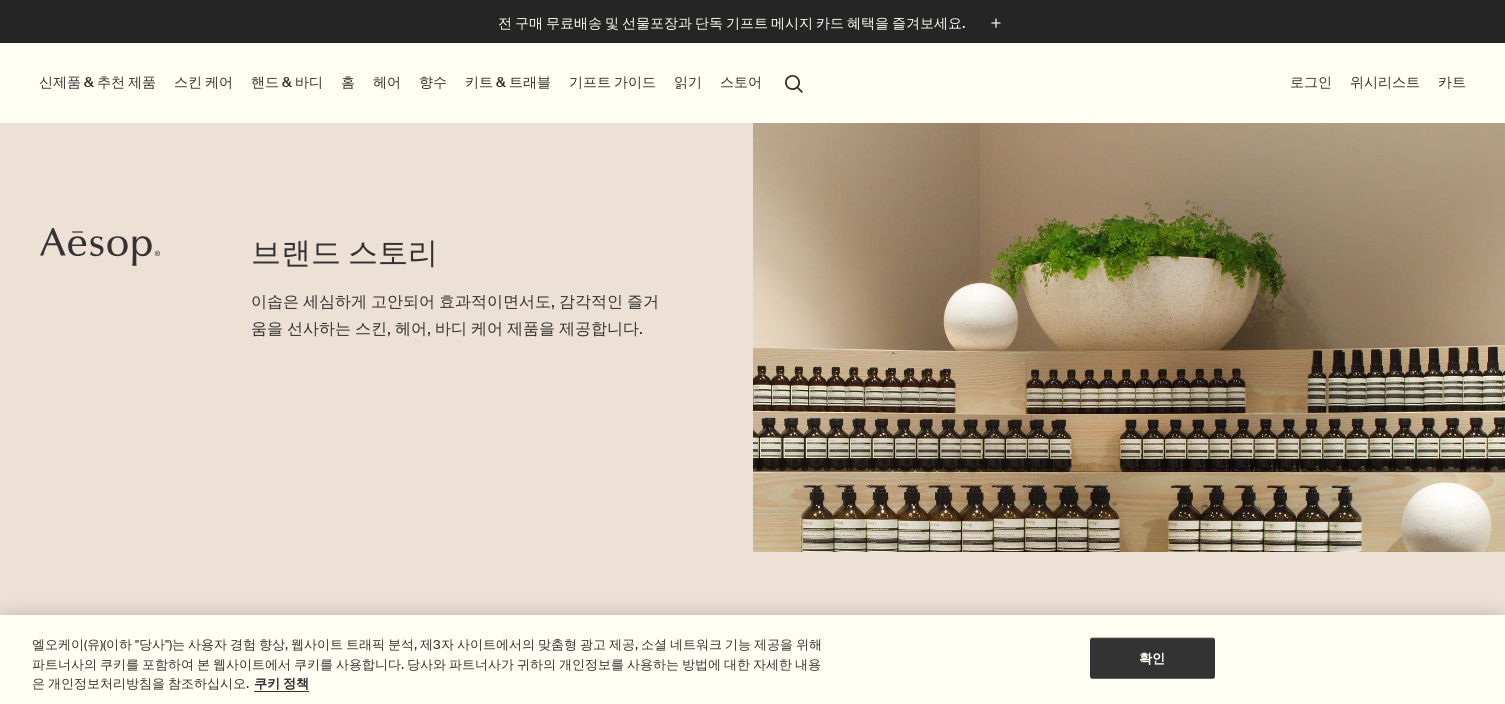 scroll, scrollTop: 0, scrollLeft: 0, axis: both 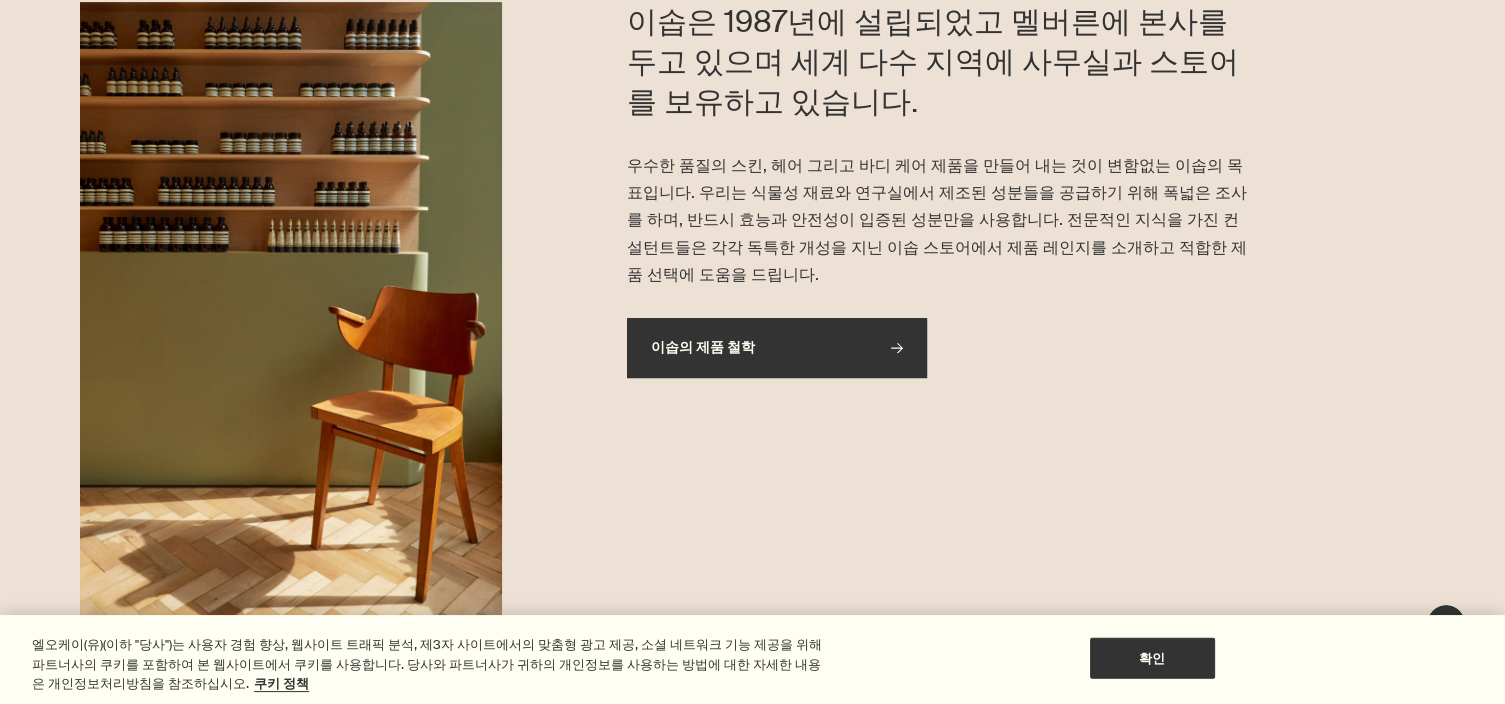 click on "이솝의 제품 철학   rightArrow" at bounding box center (777, 348) 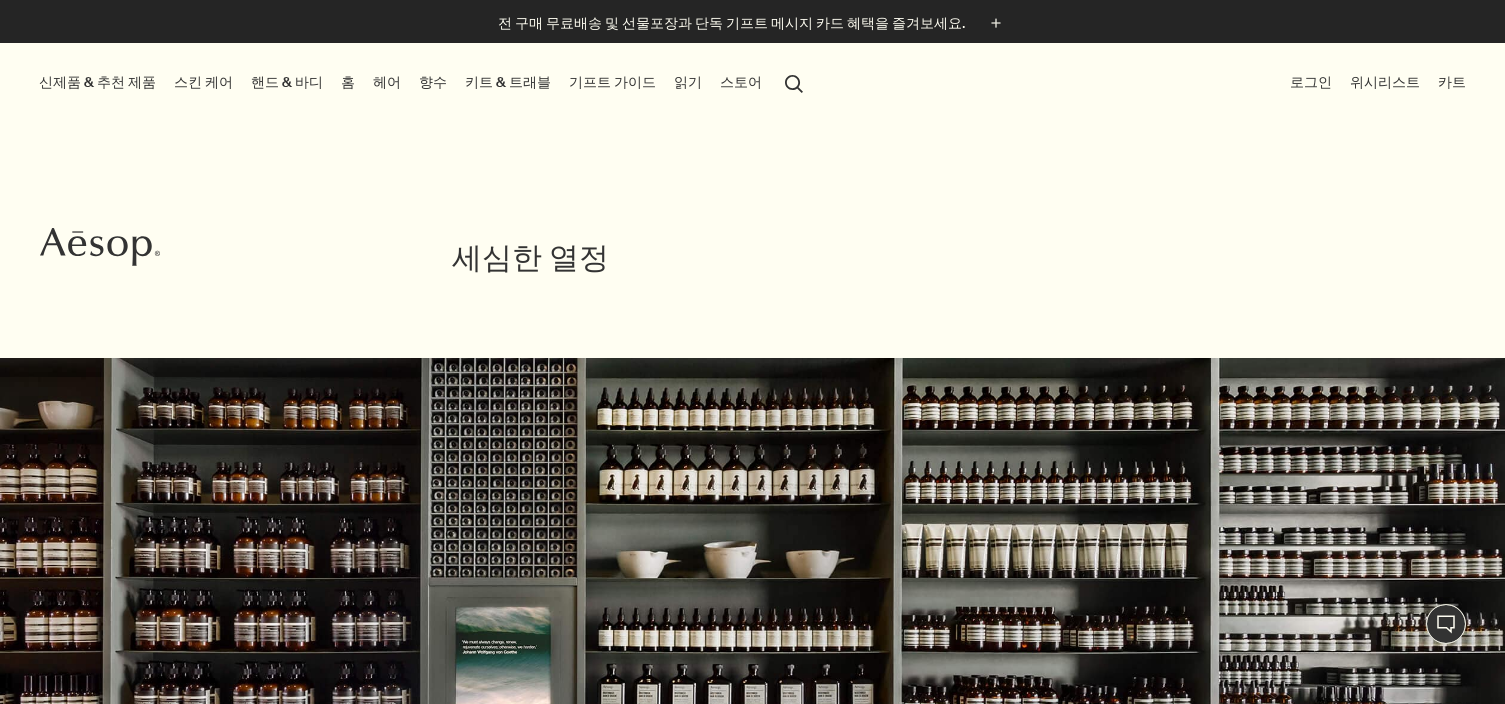 scroll, scrollTop: 0, scrollLeft: 0, axis: both 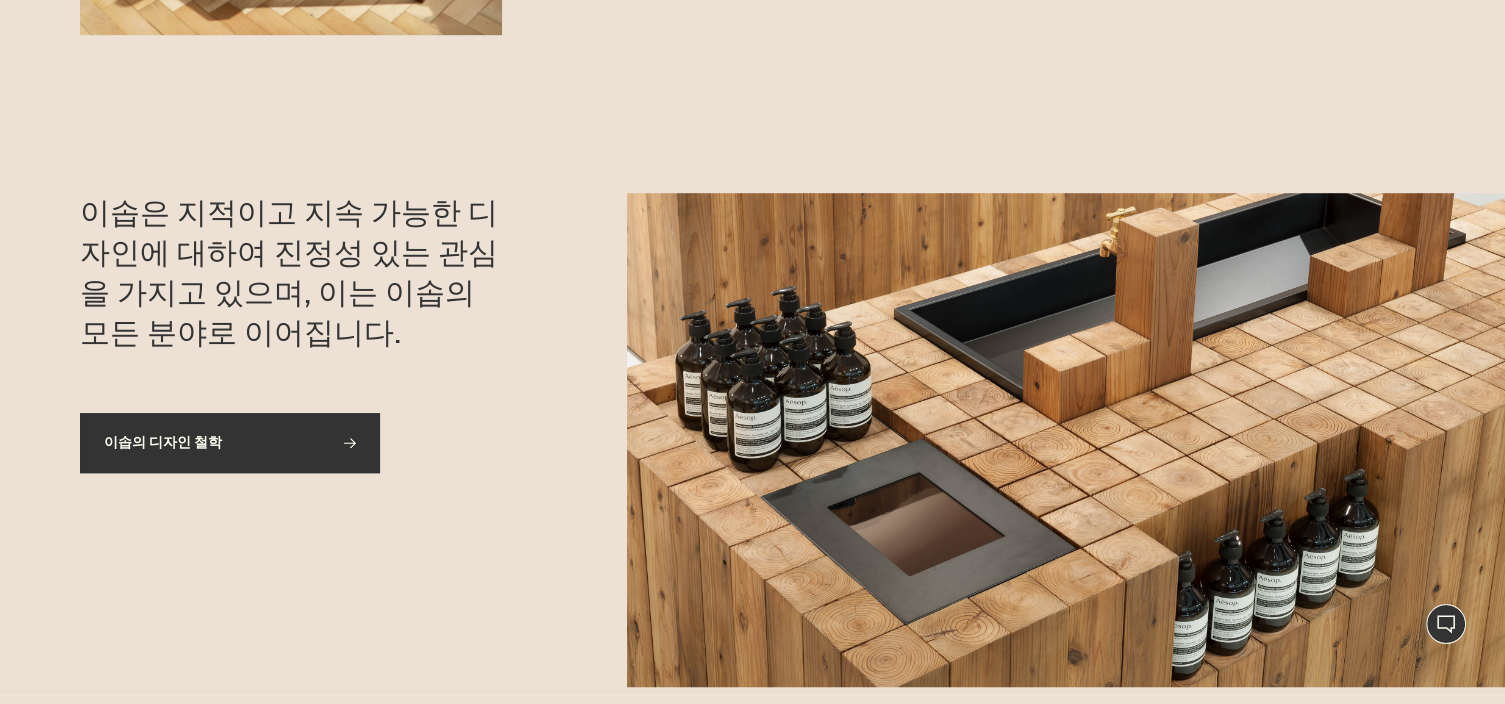 click on "이솝의 디자인 철학   rightArrow" at bounding box center [230, 443] 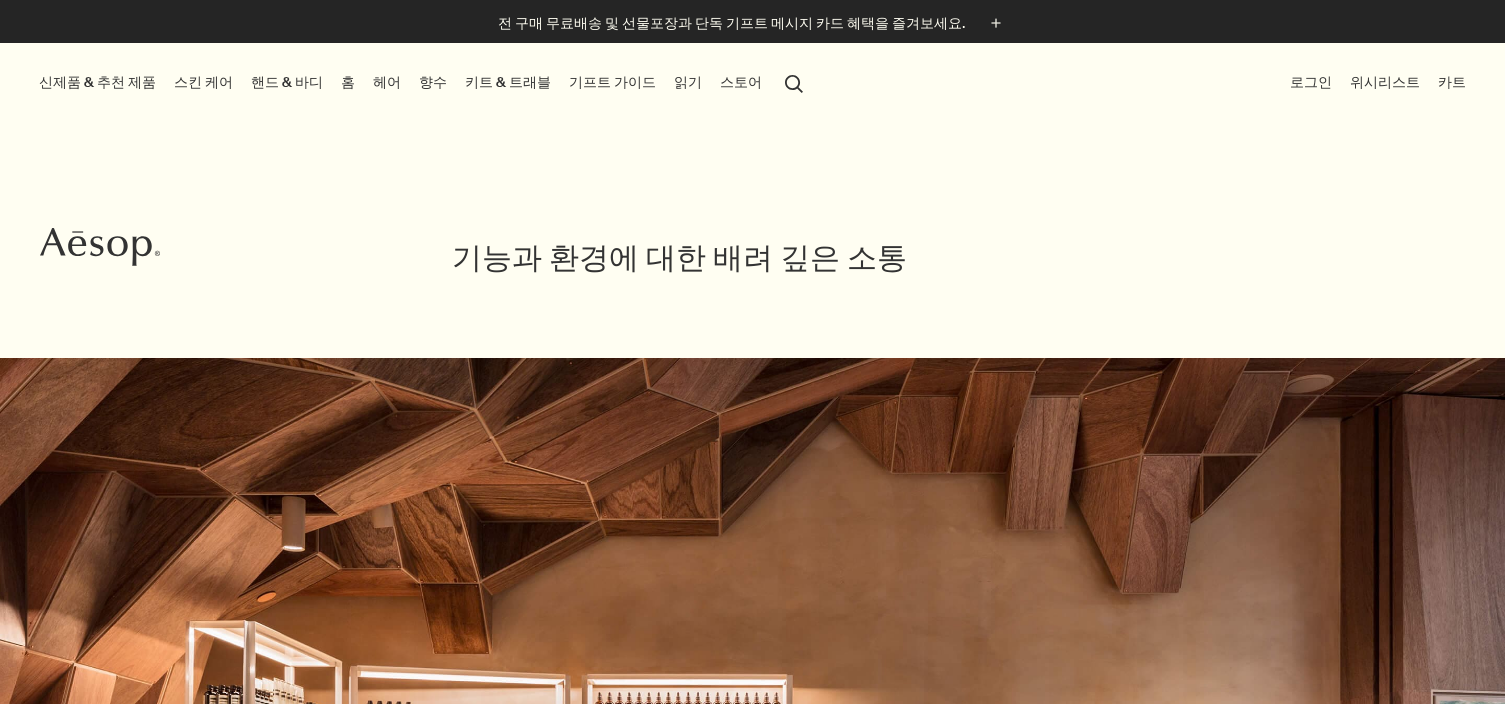 scroll, scrollTop: 0, scrollLeft: 0, axis: both 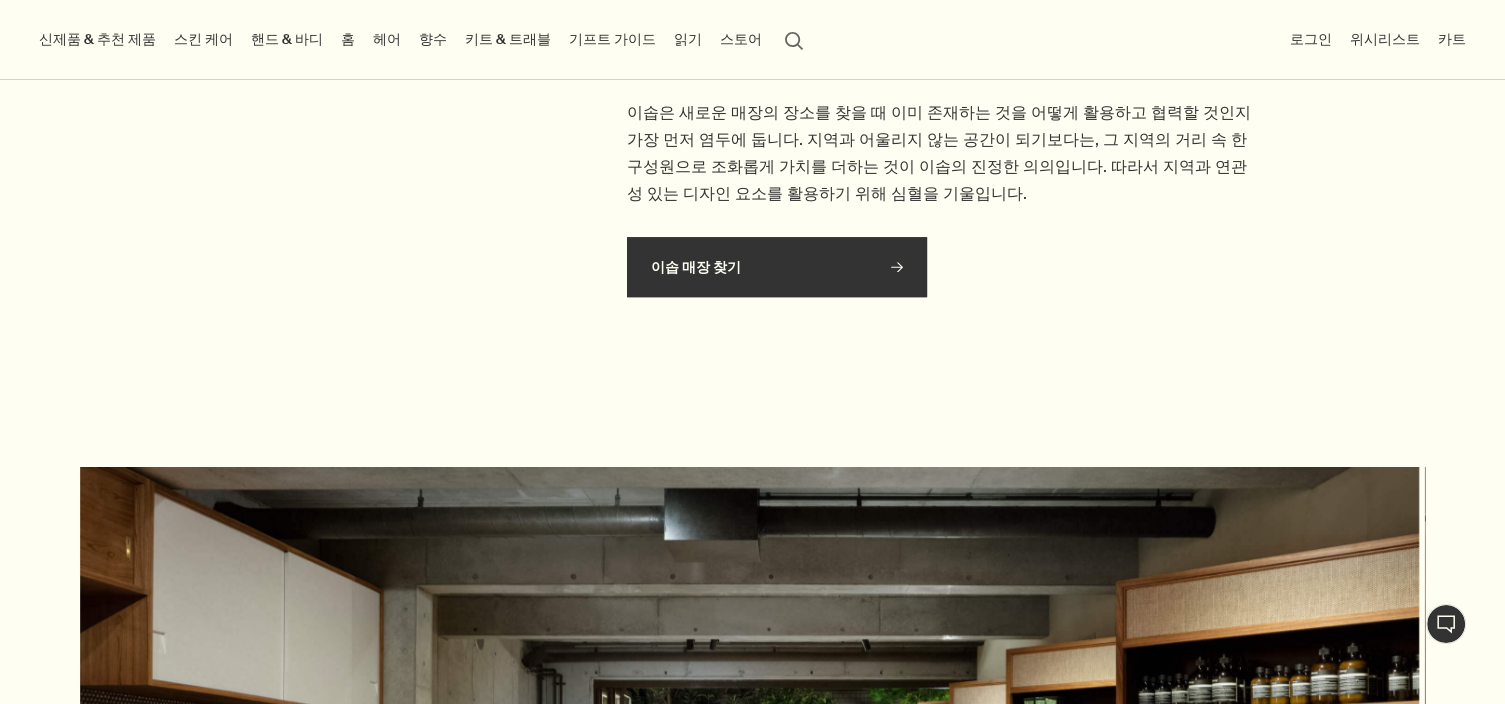 click on "이솝 매장 찾기   rightArrow" at bounding box center [777, 267] 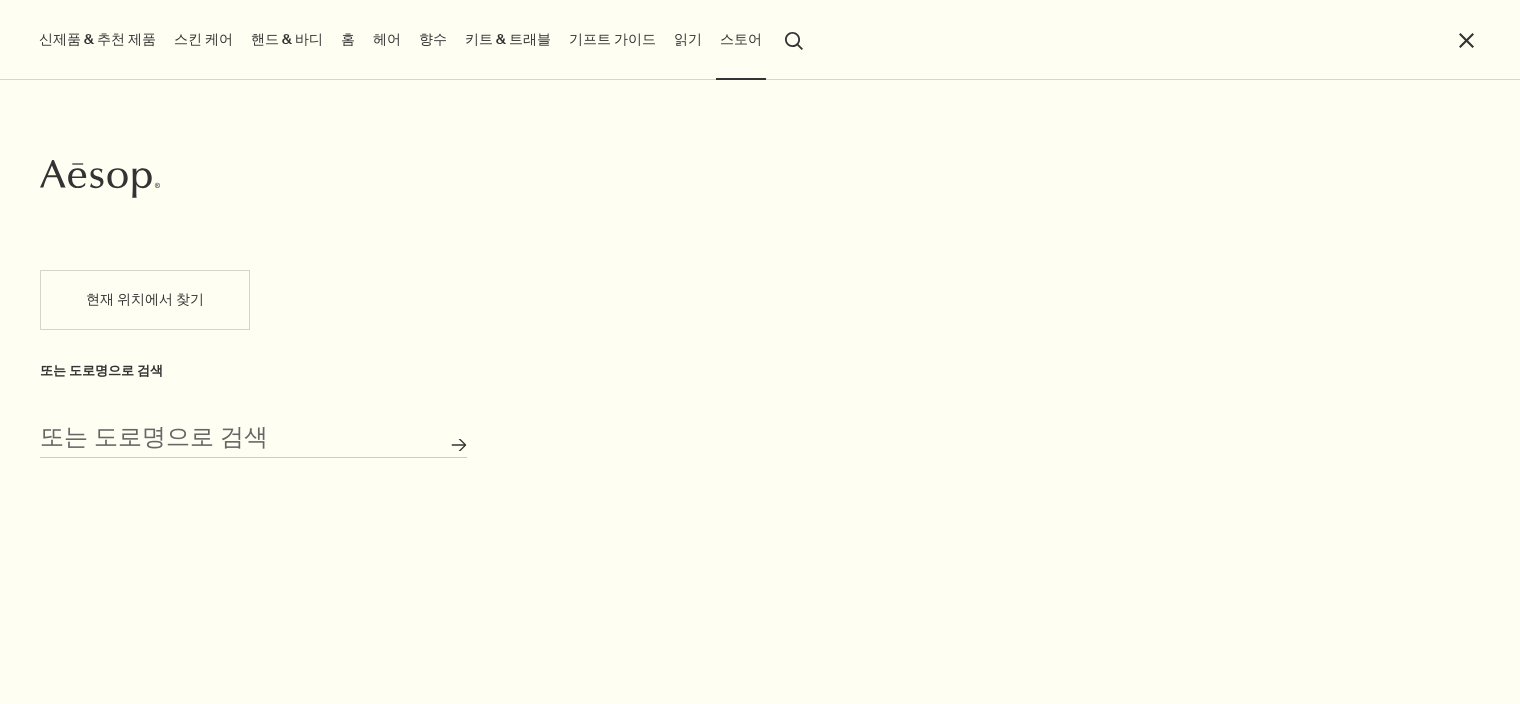 scroll, scrollTop: 0, scrollLeft: 0, axis: both 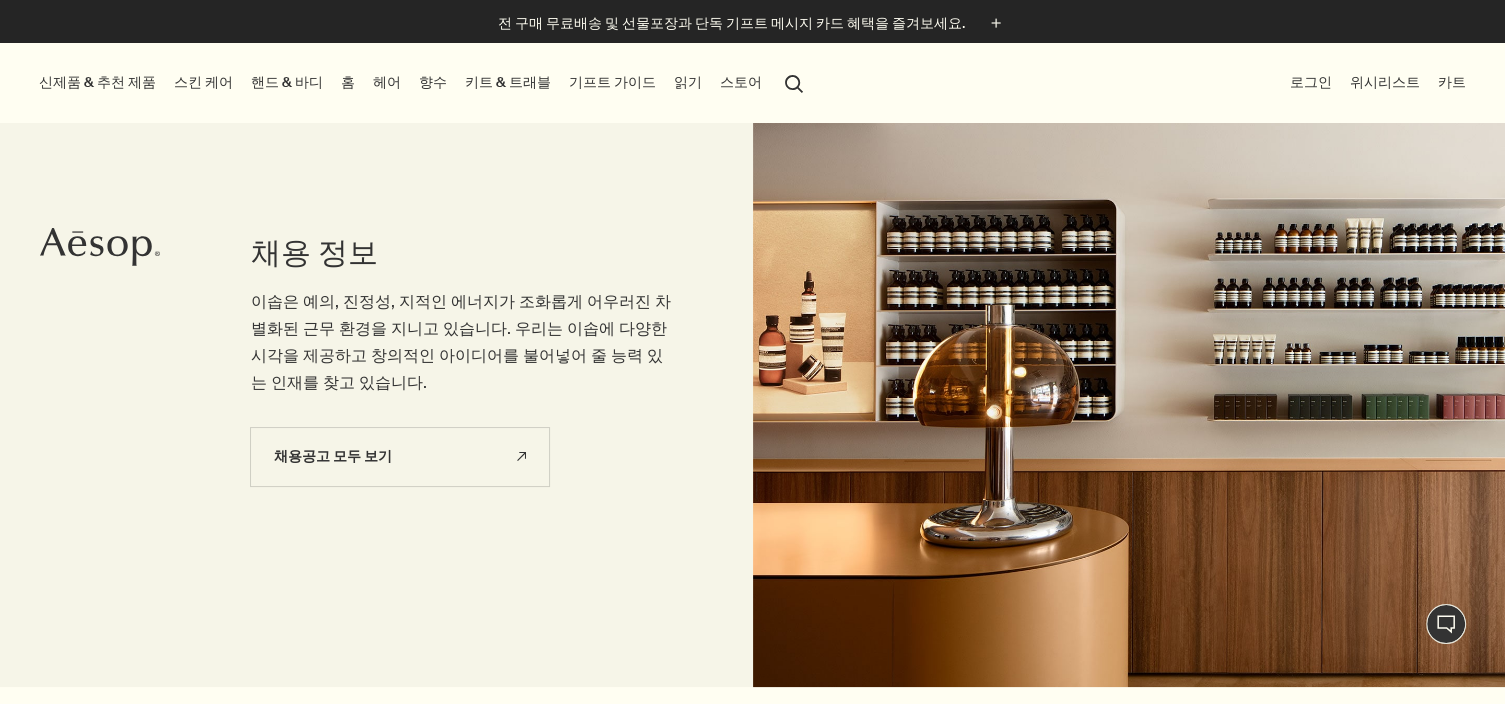 click on "스토어" at bounding box center [741, 82] 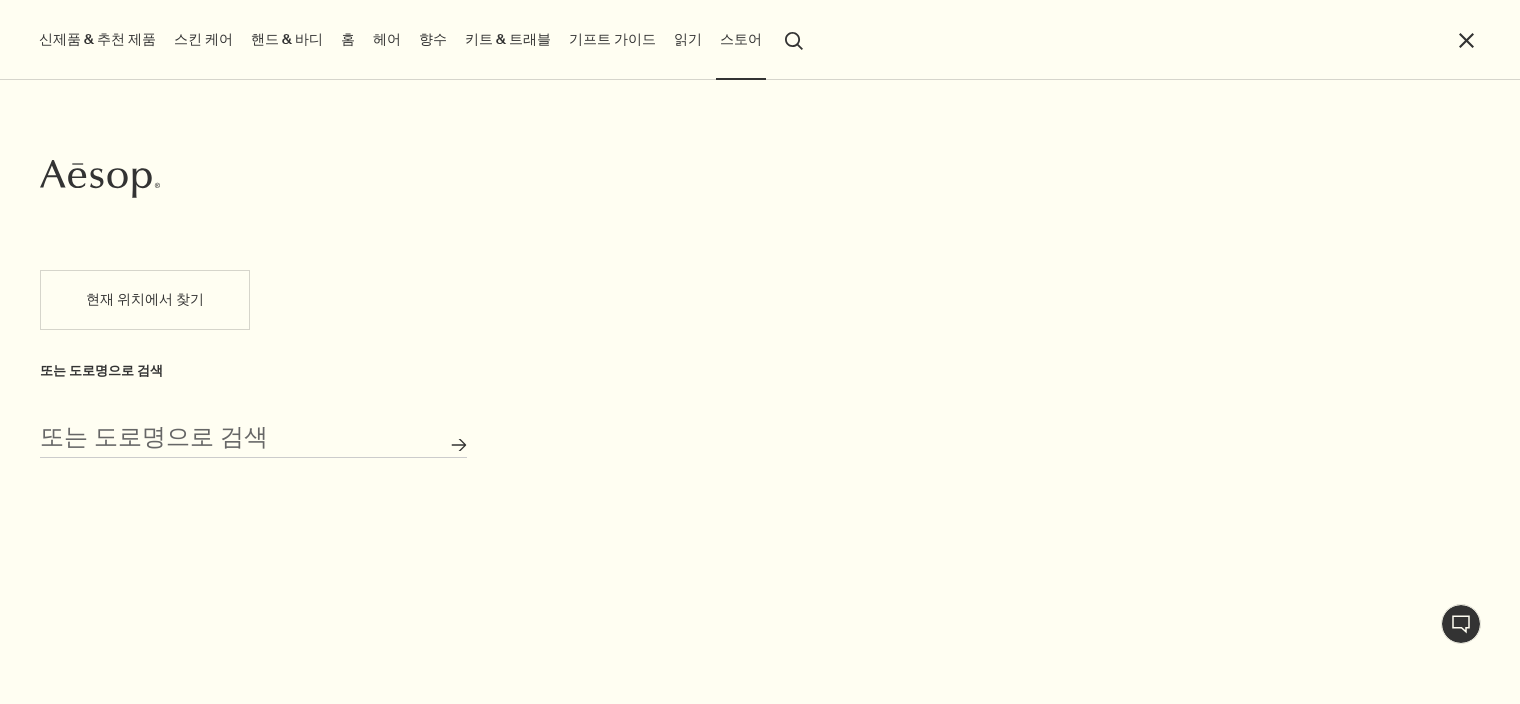 click on "현재 위치에서 찾기" at bounding box center [145, 300] 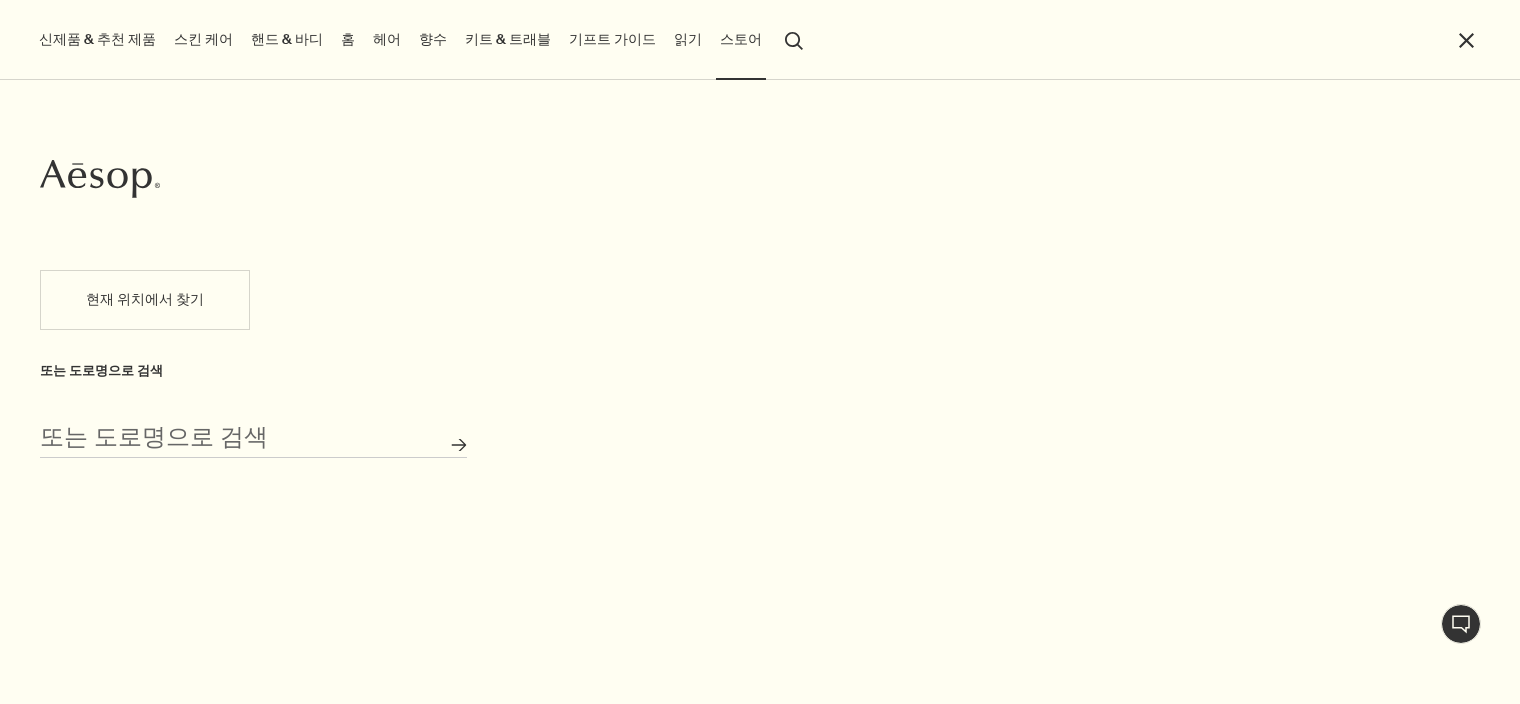 drag, startPoint x: 649, startPoint y: 42, endPoint x: 669, endPoint y: 44, distance: 20.09975 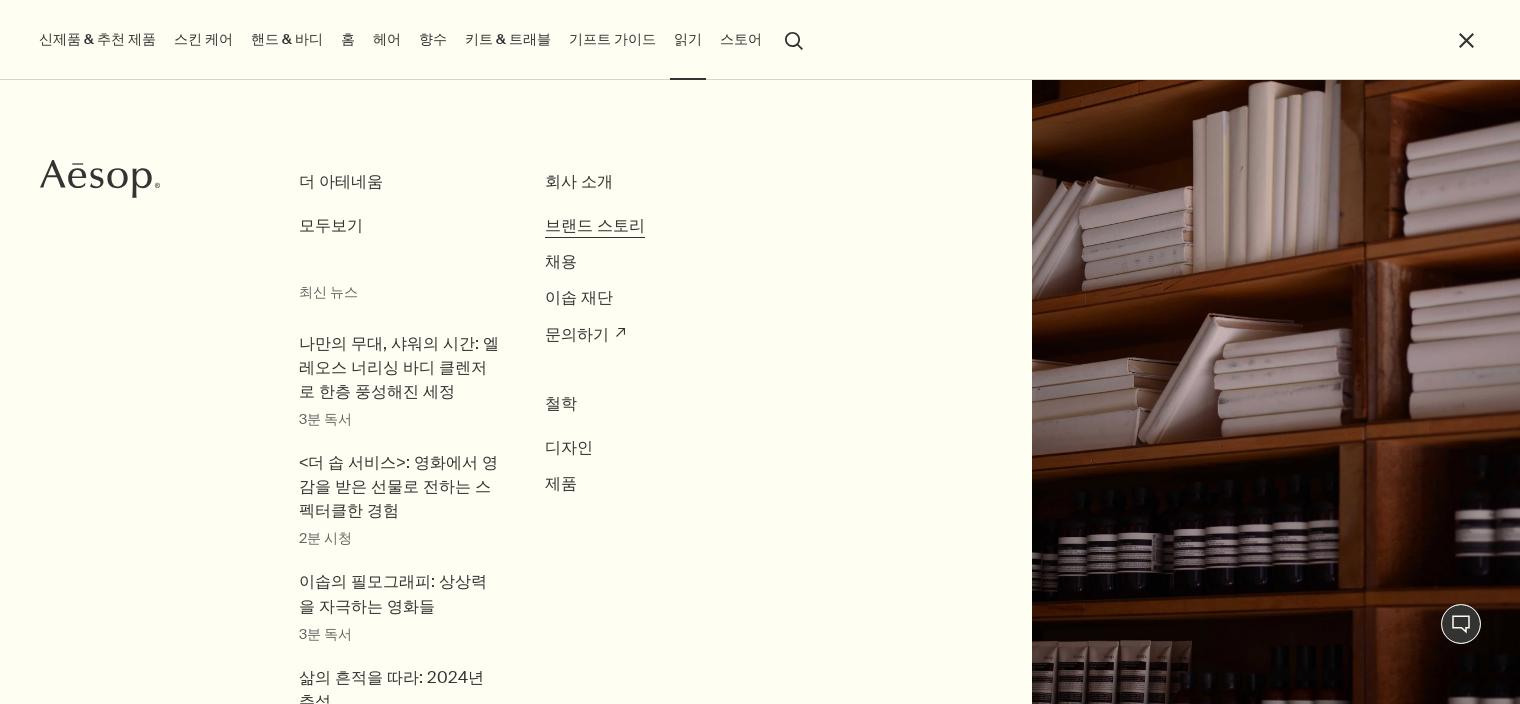 click on "브랜드 스토리" at bounding box center (595, 225) 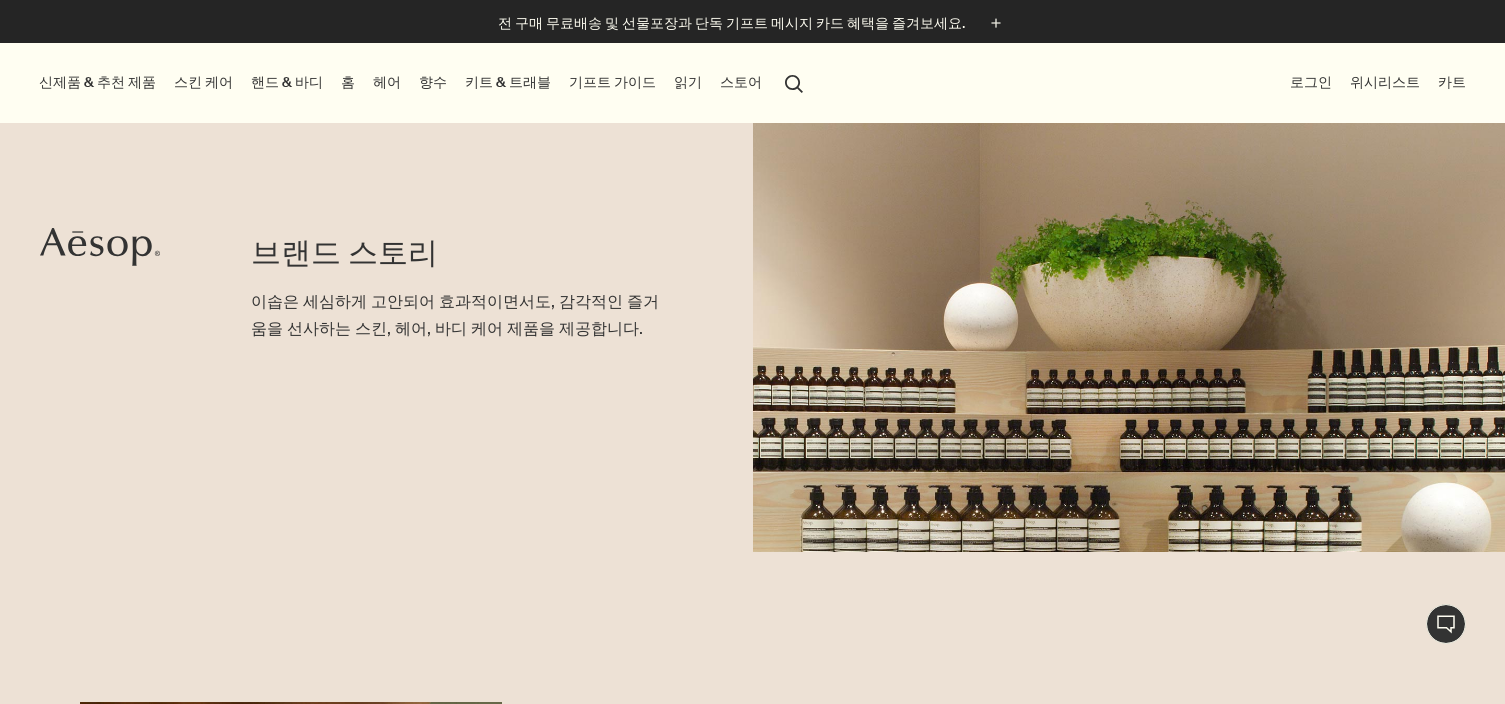 scroll, scrollTop: 121, scrollLeft: 0, axis: vertical 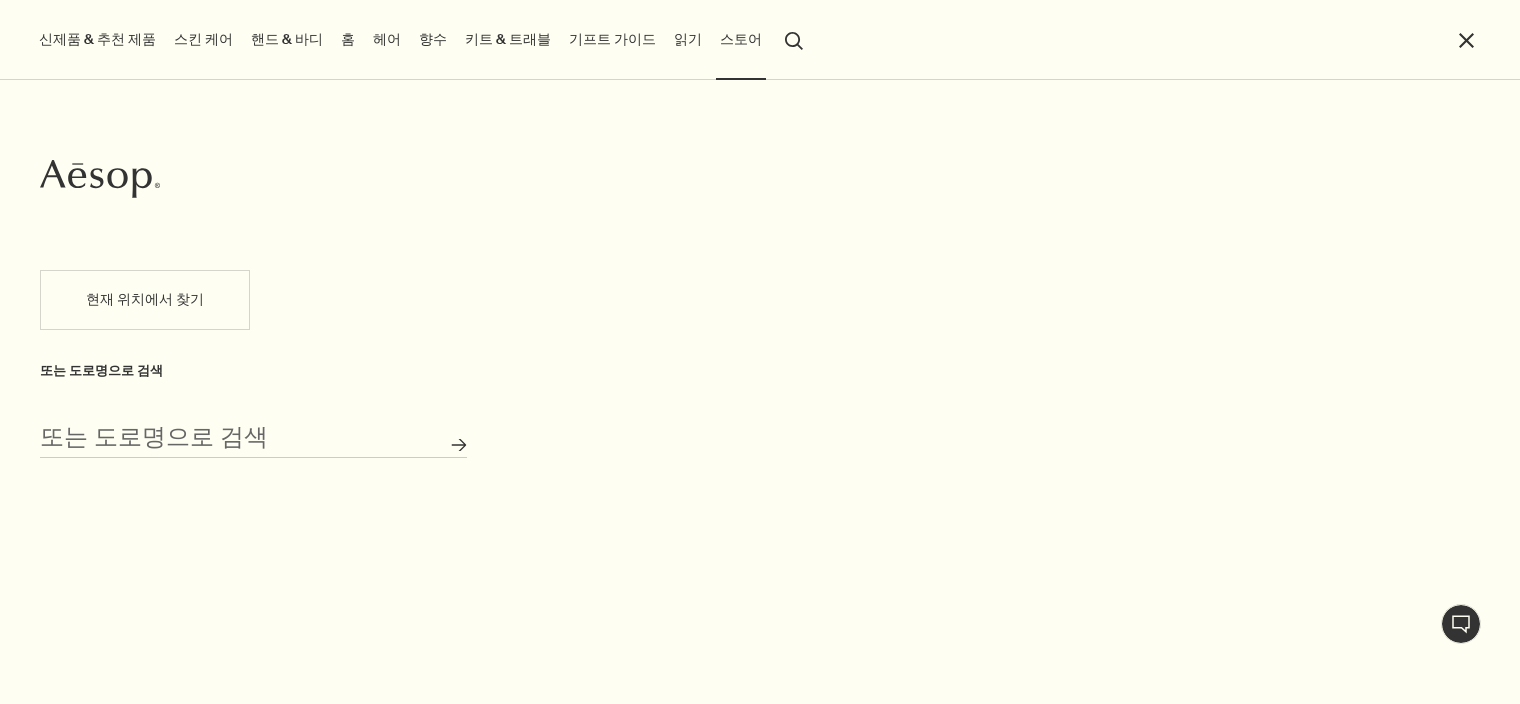 click on "신제품 & 추천 제품 스킨 케어 핸드 & 바디 홈 헤어 향수 키트 & 트래블 기프트 가이드 읽기 스토어 search 검색 close" at bounding box center (755, 40) 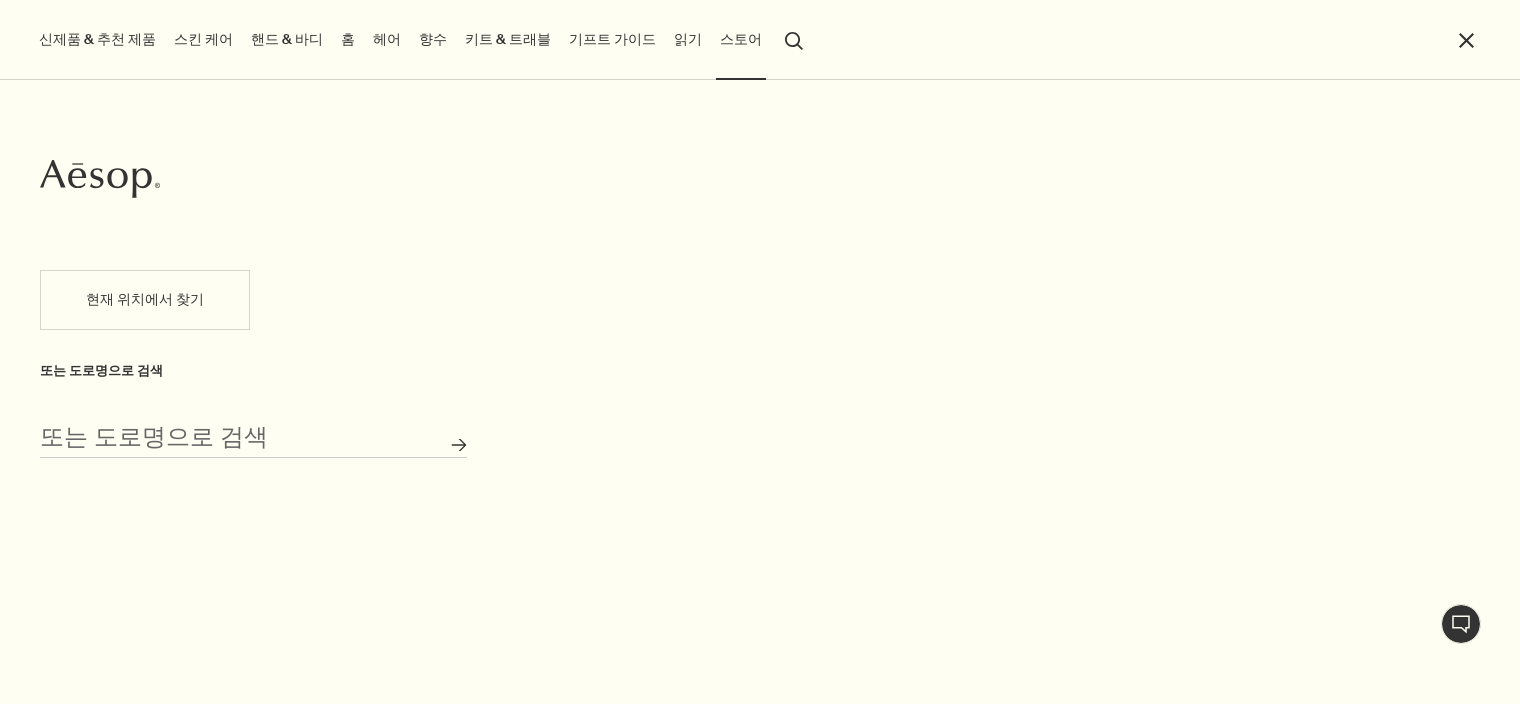 click on "읽기" at bounding box center (688, 39) 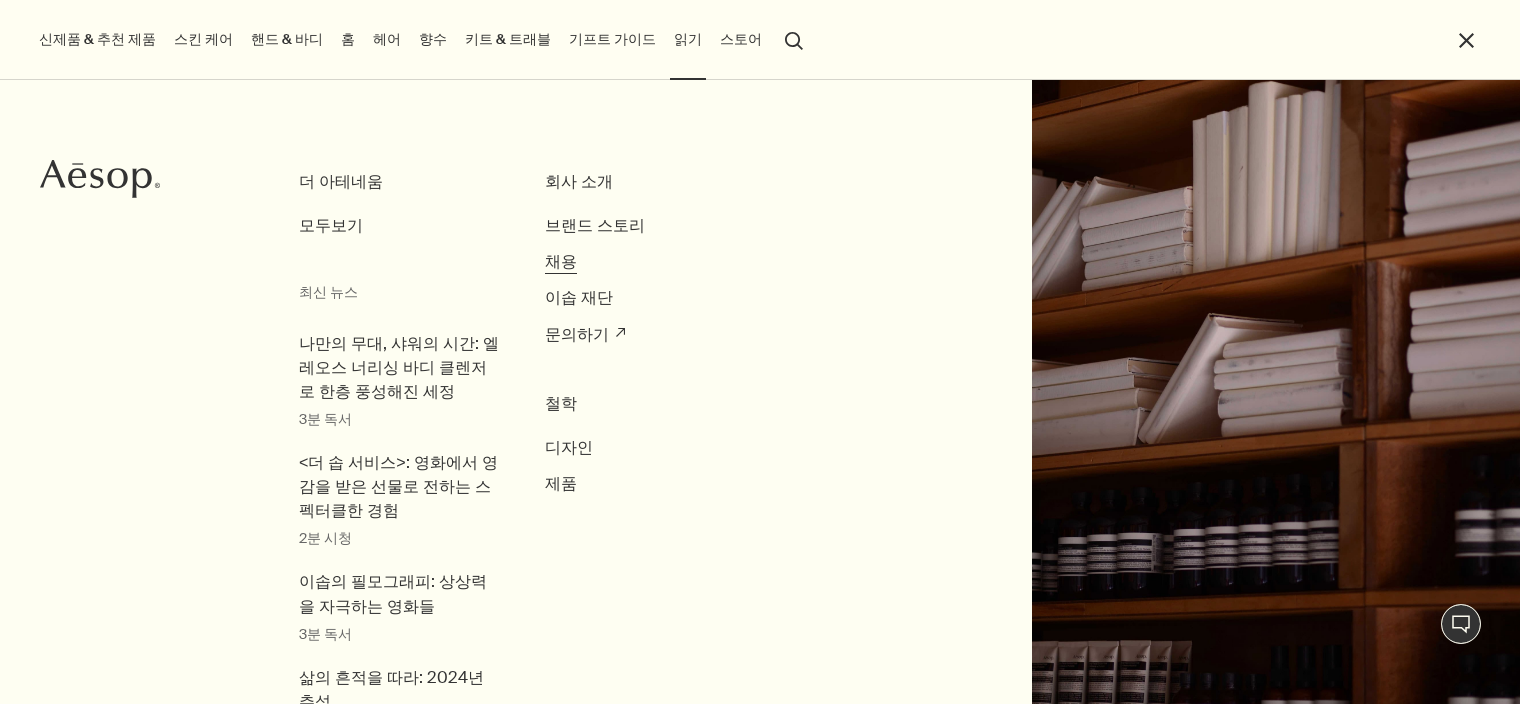 click on "채용" at bounding box center (561, 261) 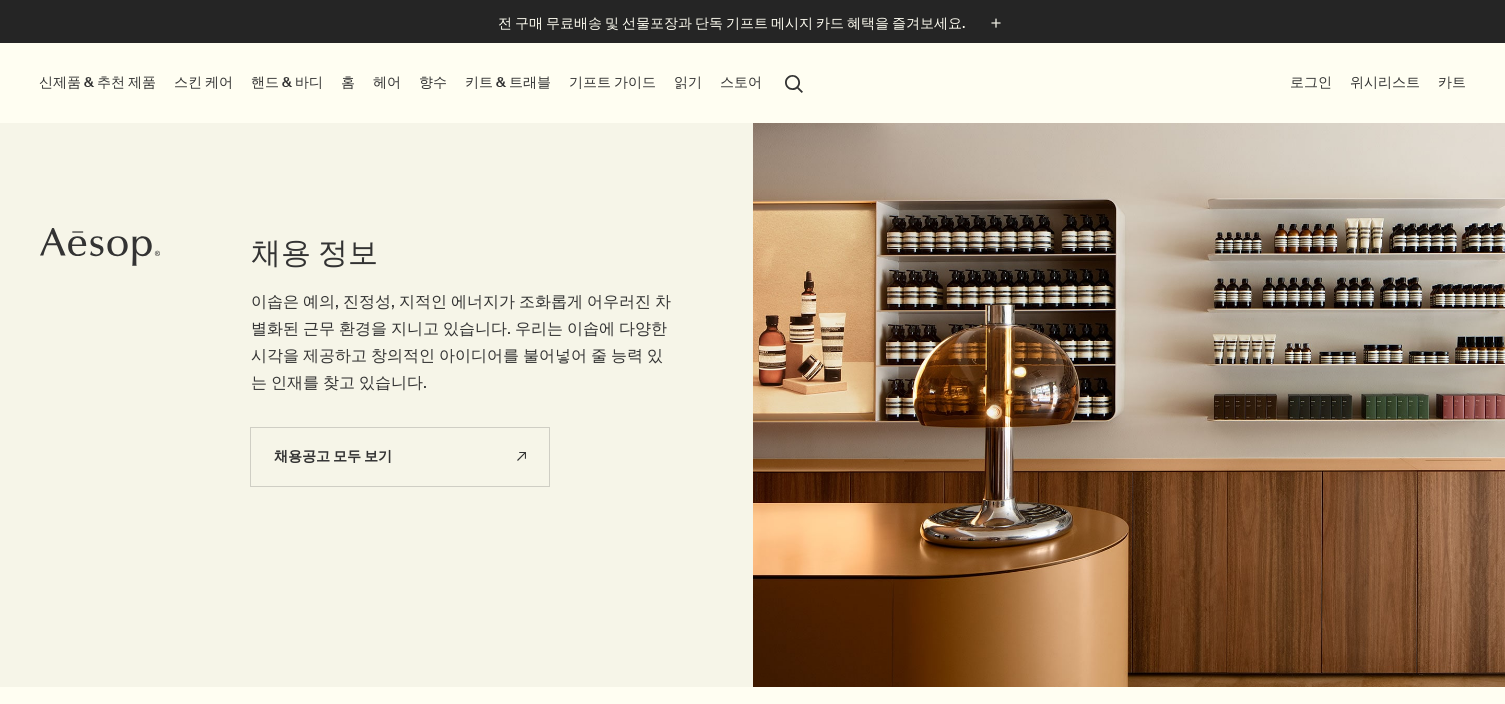 scroll, scrollTop: 0, scrollLeft: 0, axis: both 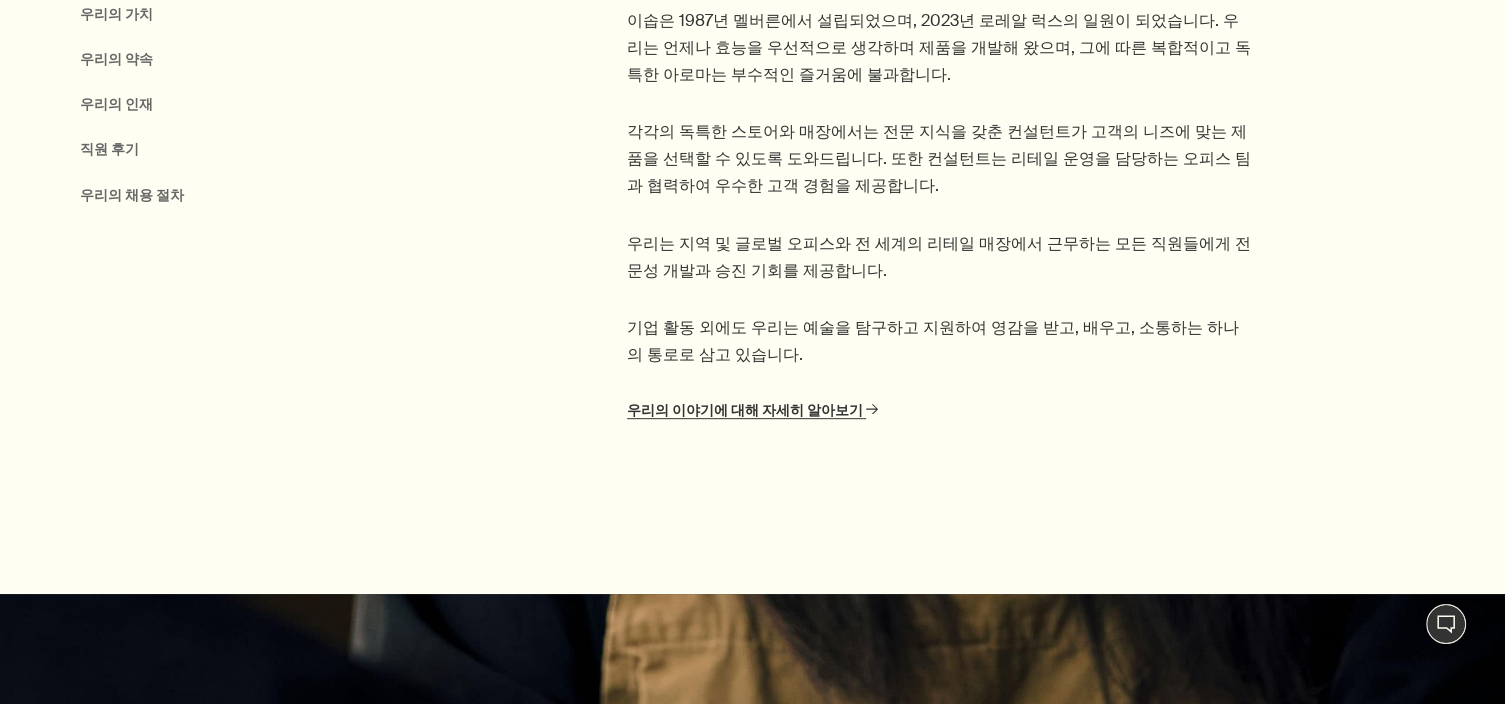 click on "우리의 이야기에 대해 자세히 알아보기   rightArrow" at bounding box center [752, 410] 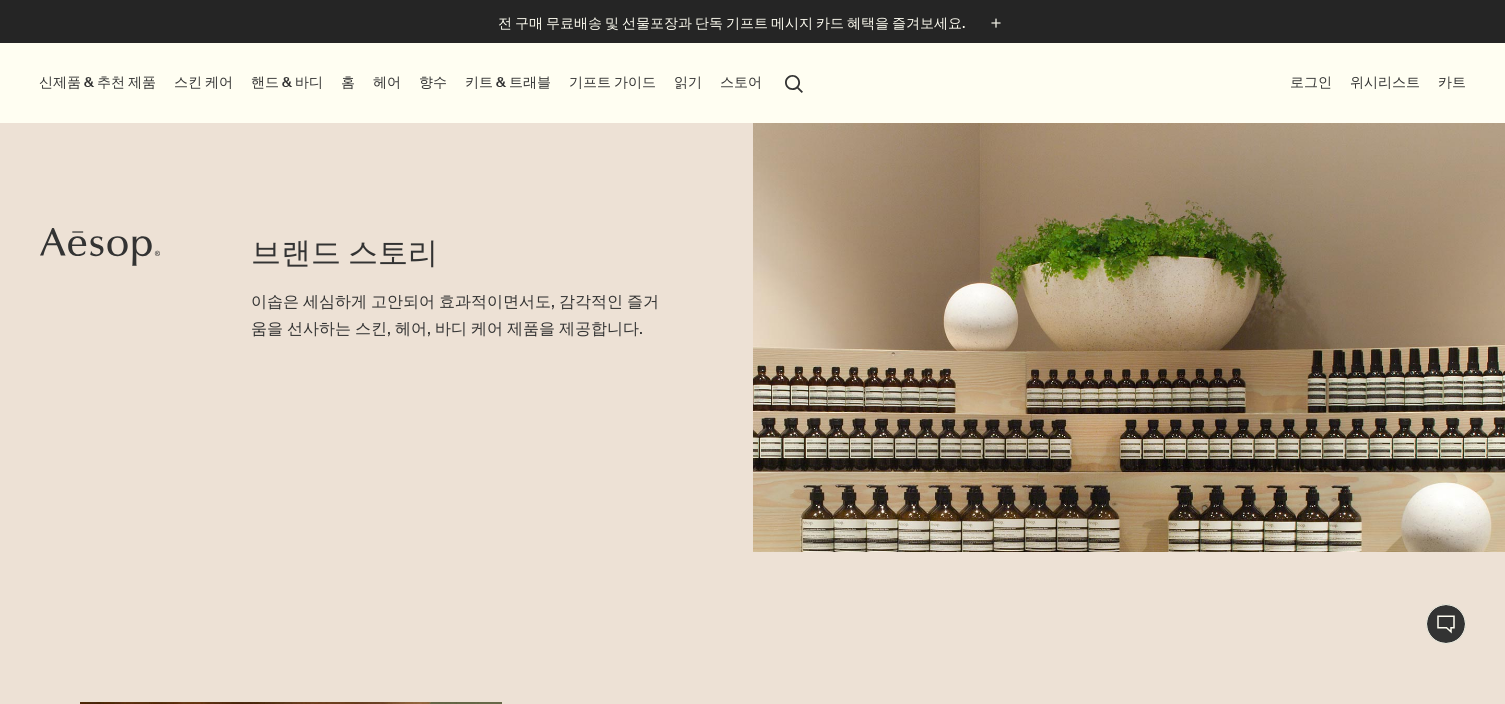scroll, scrollTop: 0, scrollLeft: 0, axis: both 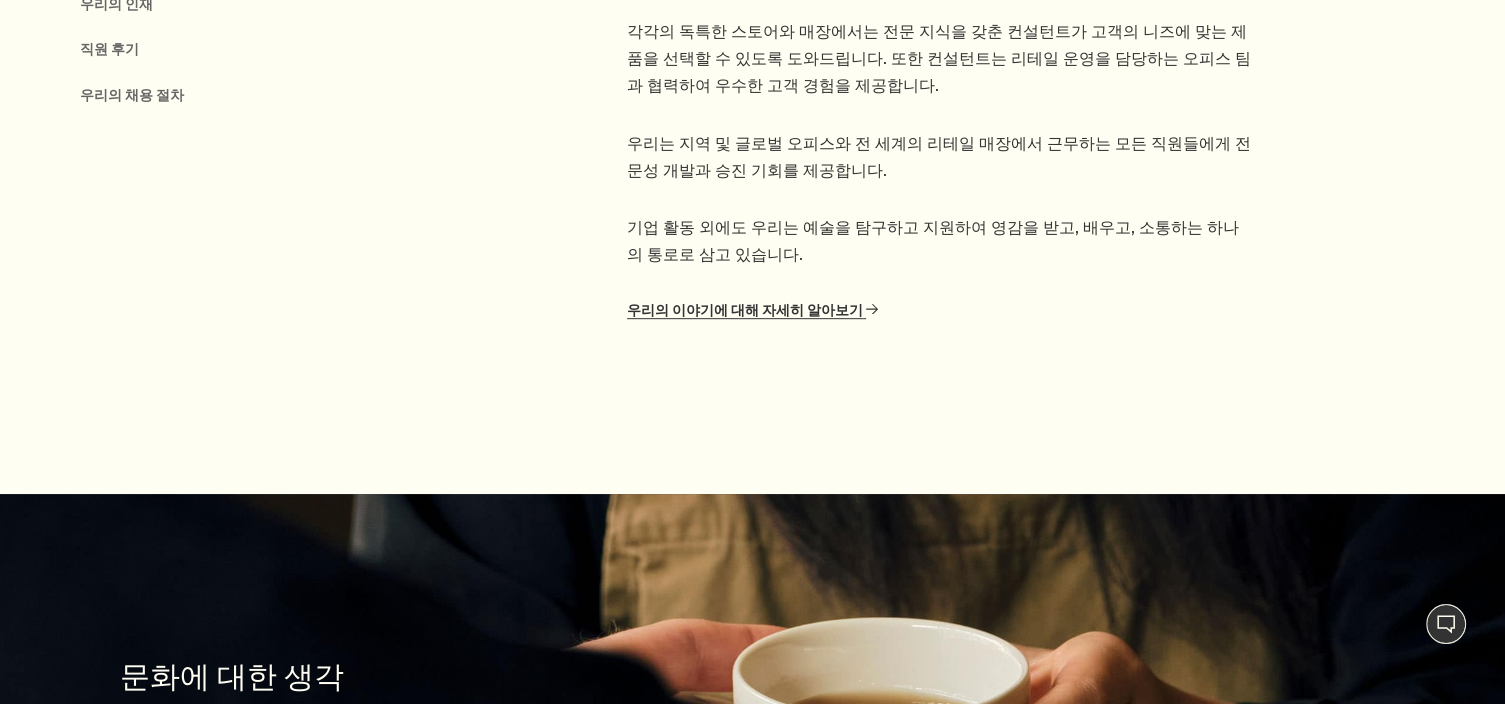 click on "우리의 이야기에 대해 자세히 알아보기   rightArrow" at bounding box center [752, 310] 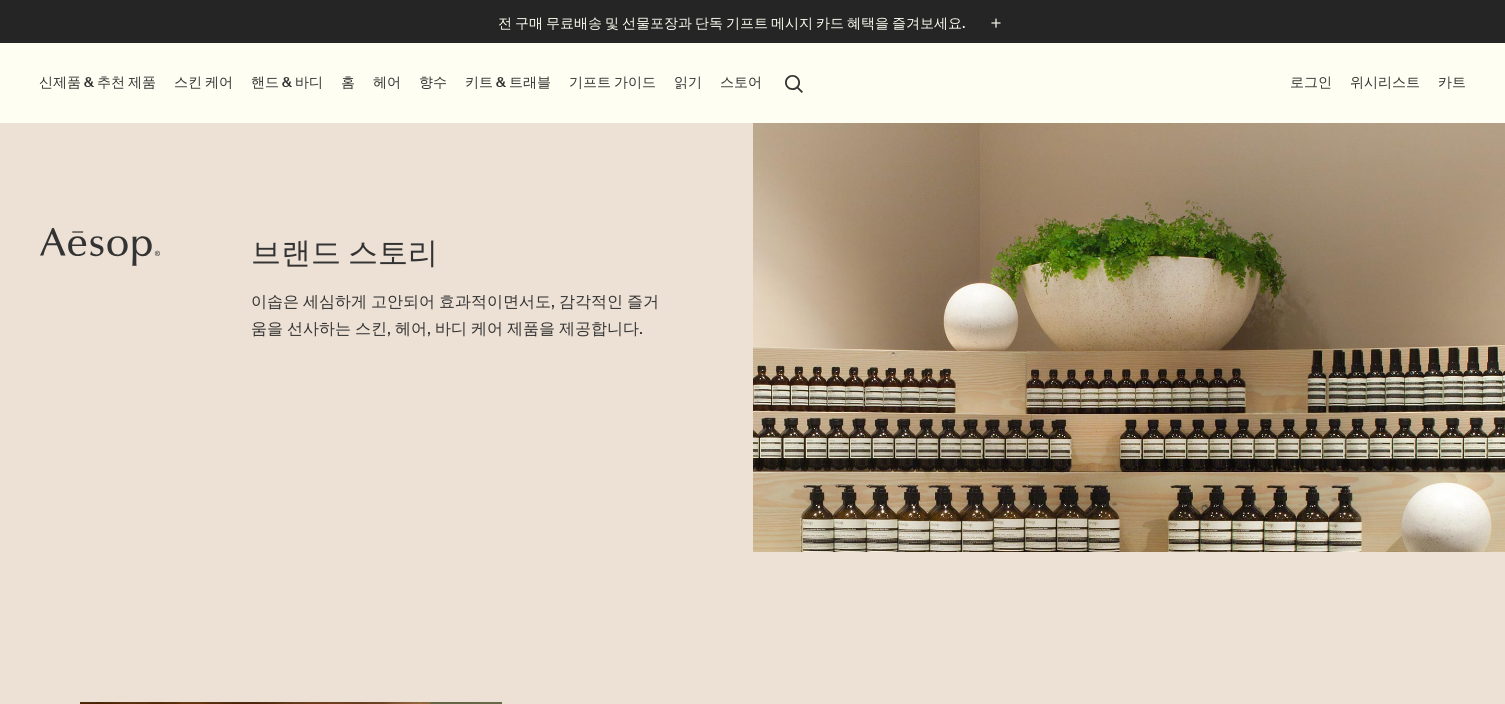 scroll, scrollTop: 0, scrollLeft: 0, axis: both 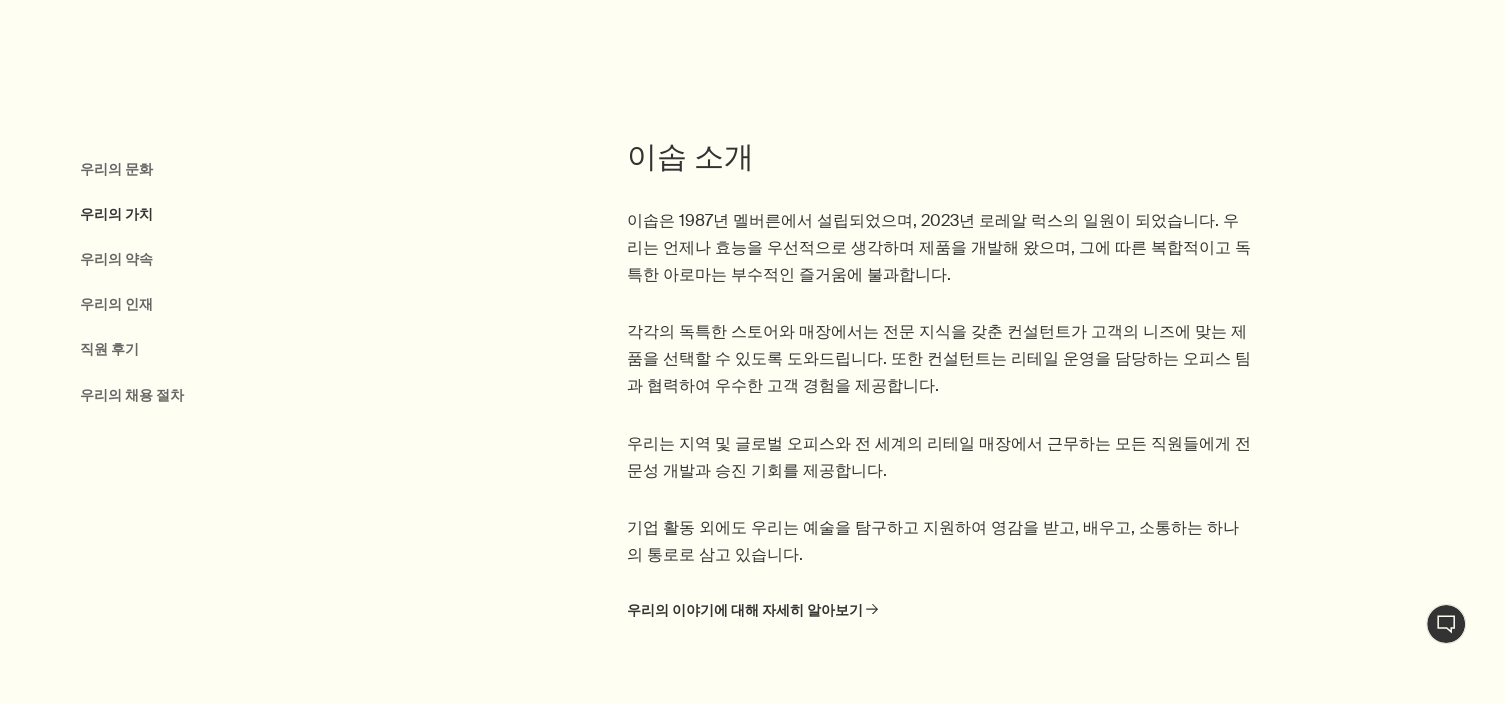 click on "우리의 가치" at bounding box center (116, 214) 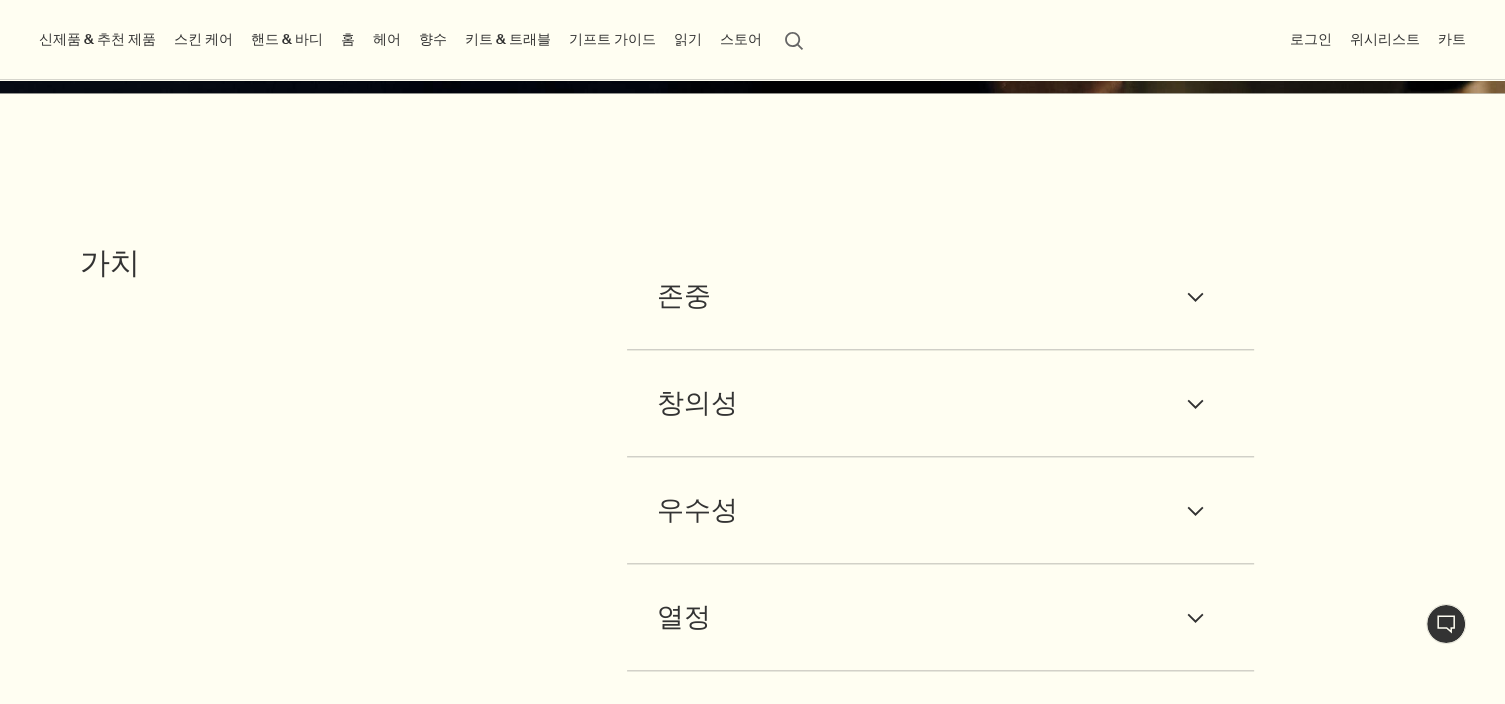 scroll, scrollTop: 1981, scrollLeft: 0, axis: vertical 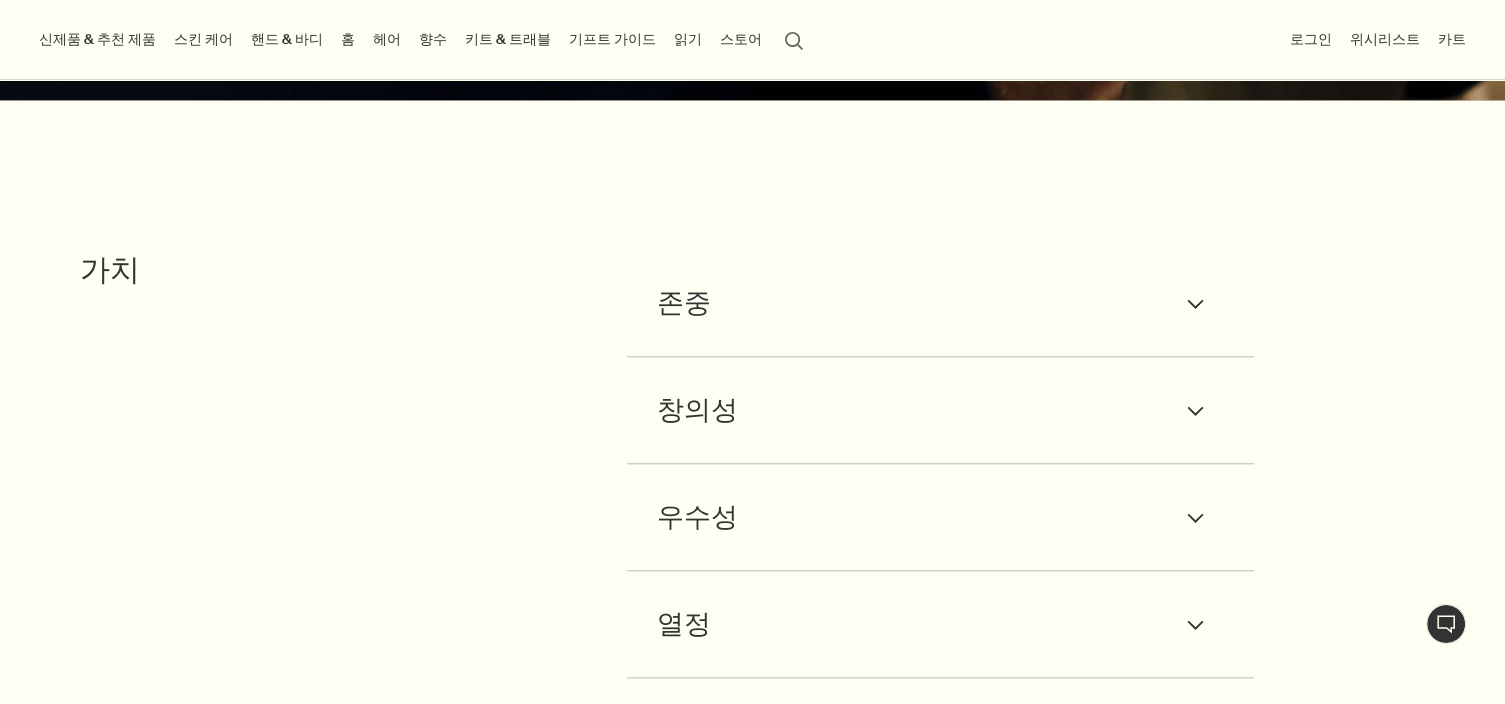 click on "downArrow" at bounding box center [1195, 304] 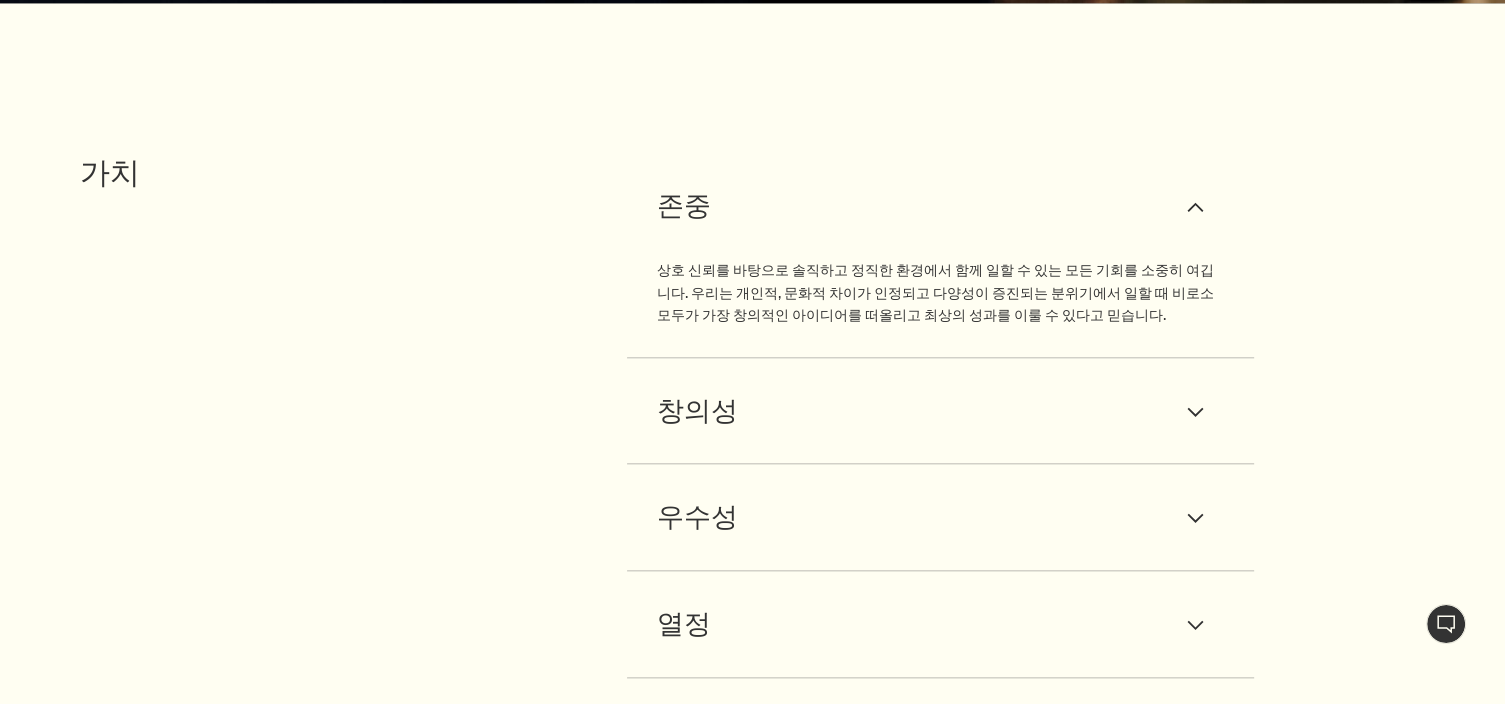 scroll, scrollTop: 2181, scrollLeft: 0, axis: vertical 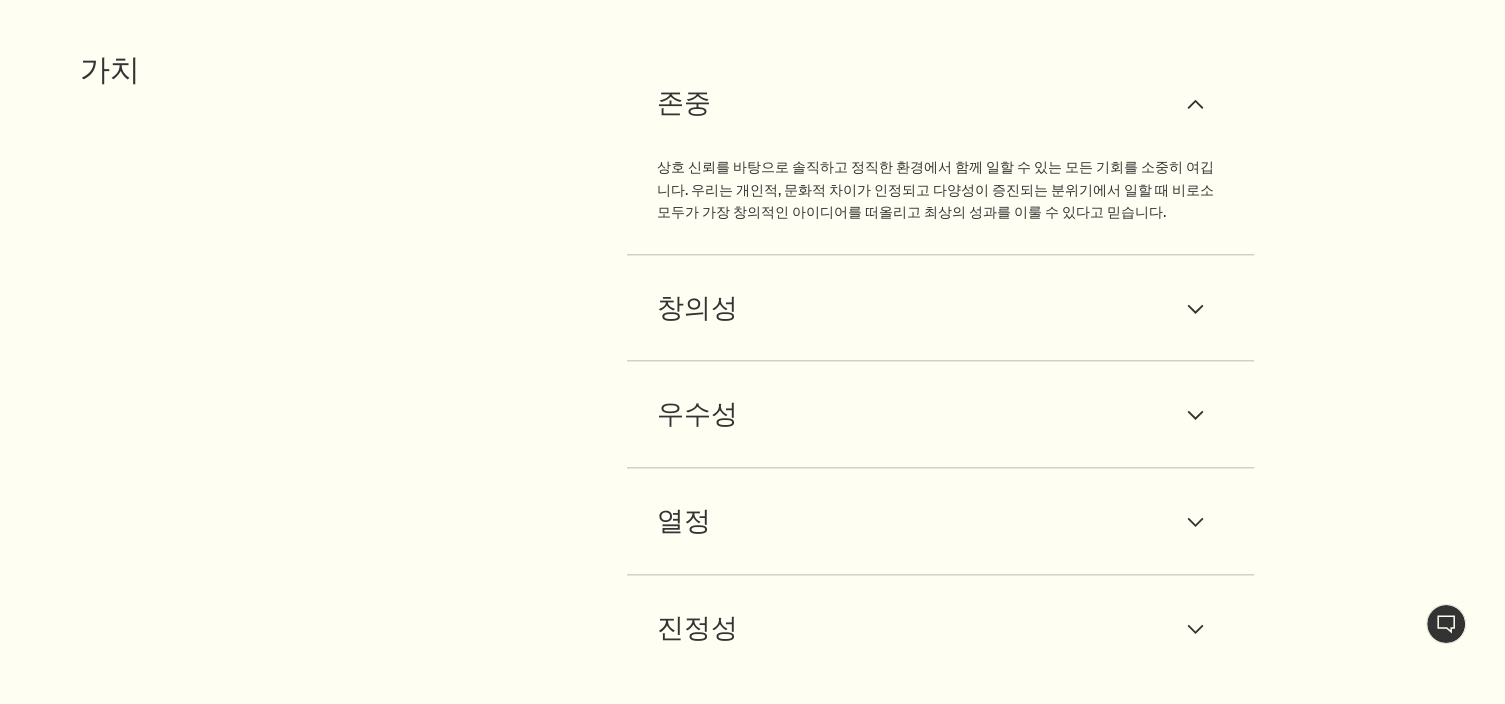 drag, startPoint x: 1189, startPoint y: 103, endPoint x: 1217, endPoint y: 100, distance: 28.160255 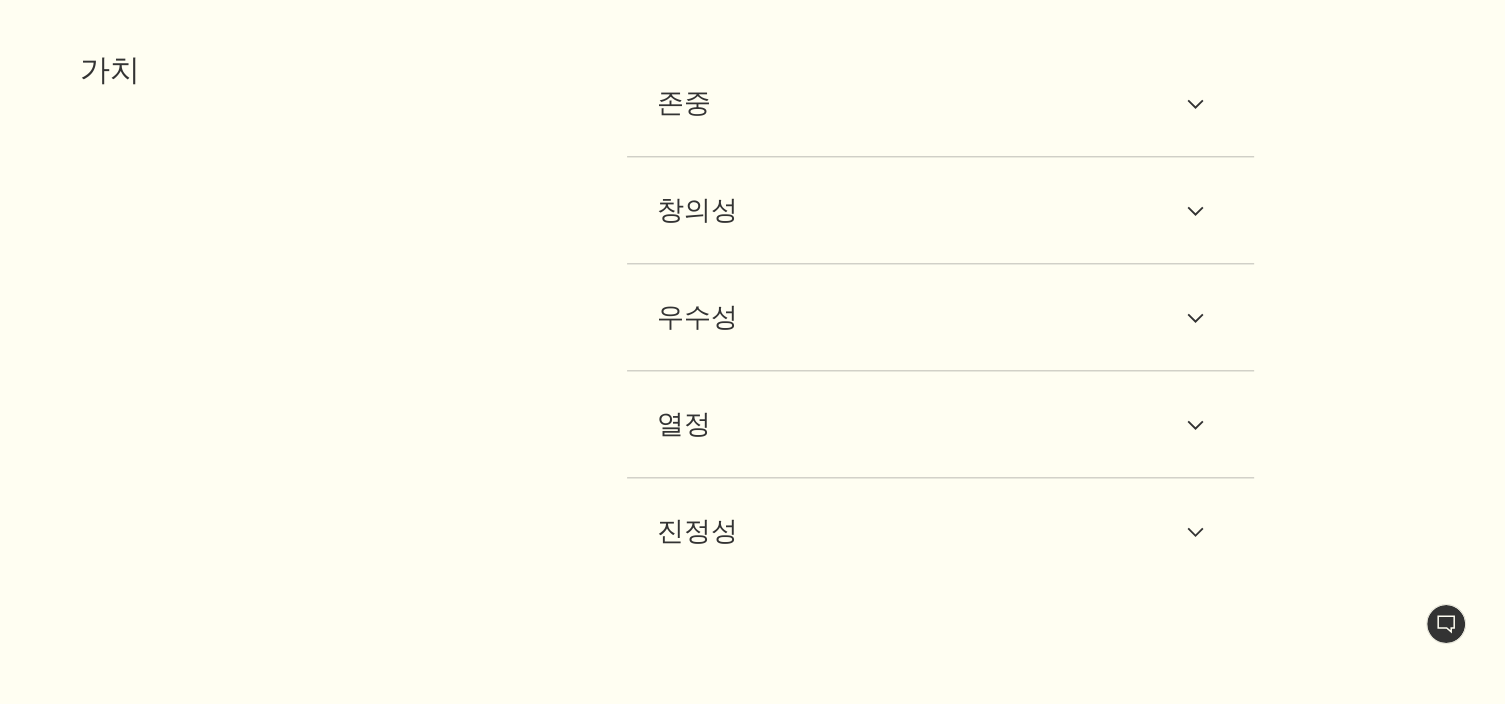 click on "downArrow" at bounding box center [1195, 211] 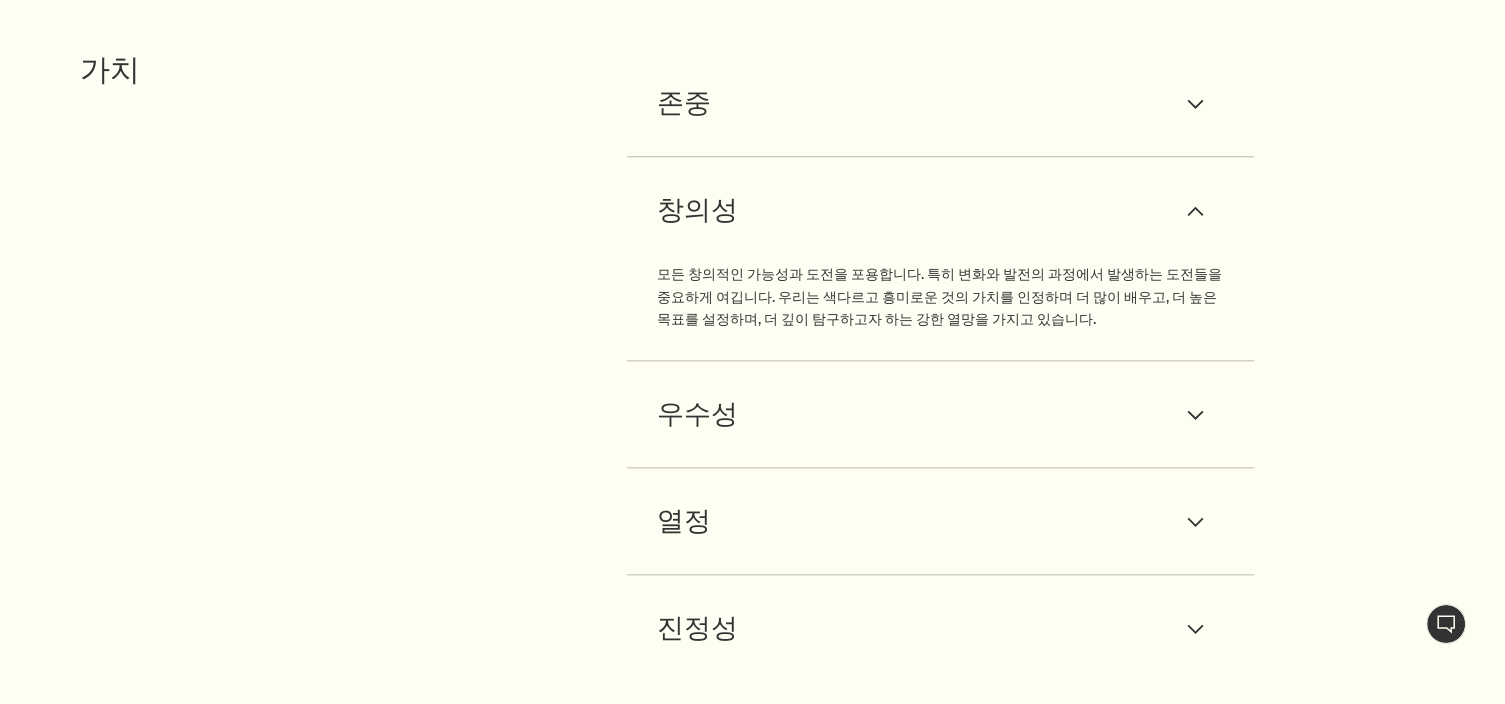 drag, startPoint x: 1216, startPoint y: 188, endPoint x: 1208, endPoint y: 197, distance: 12.0415945 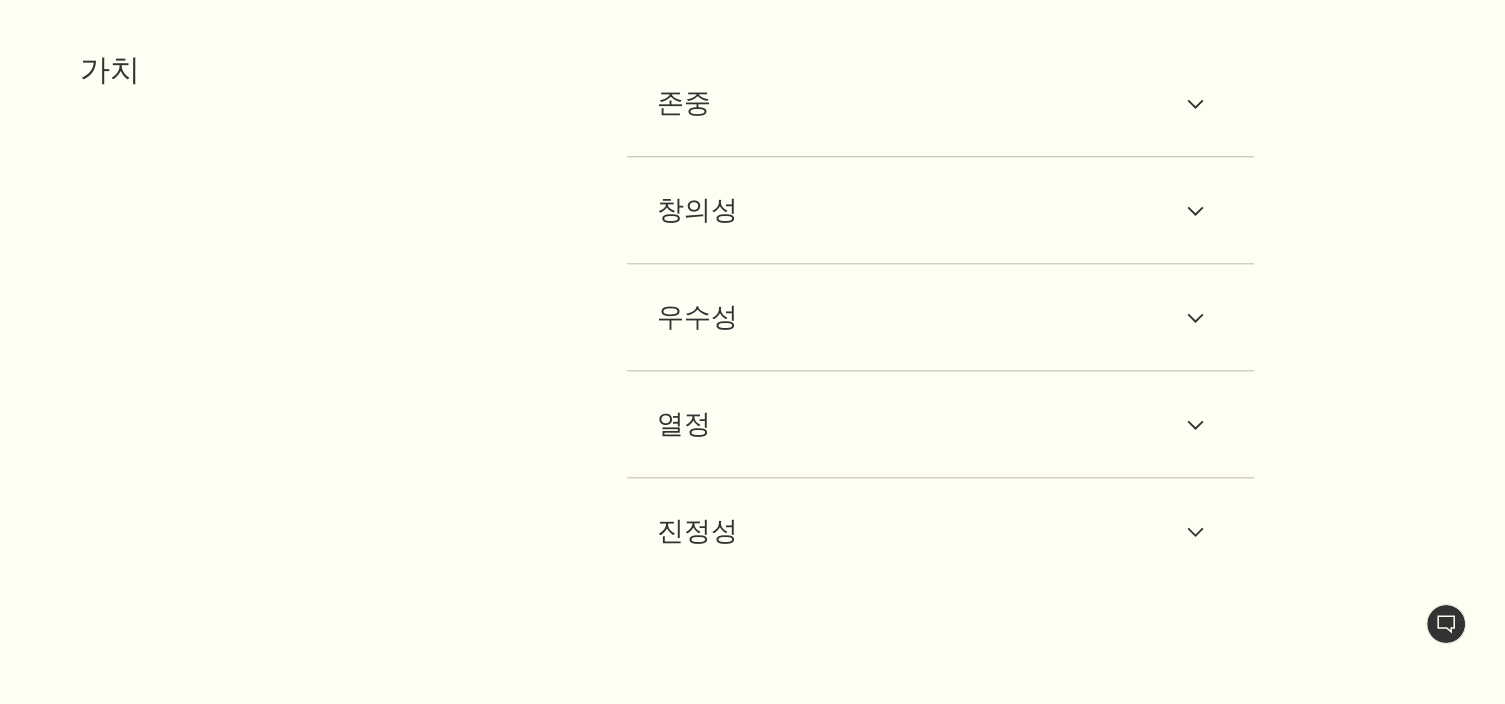 click on "downArrow" at bounding box center [1195, 318] 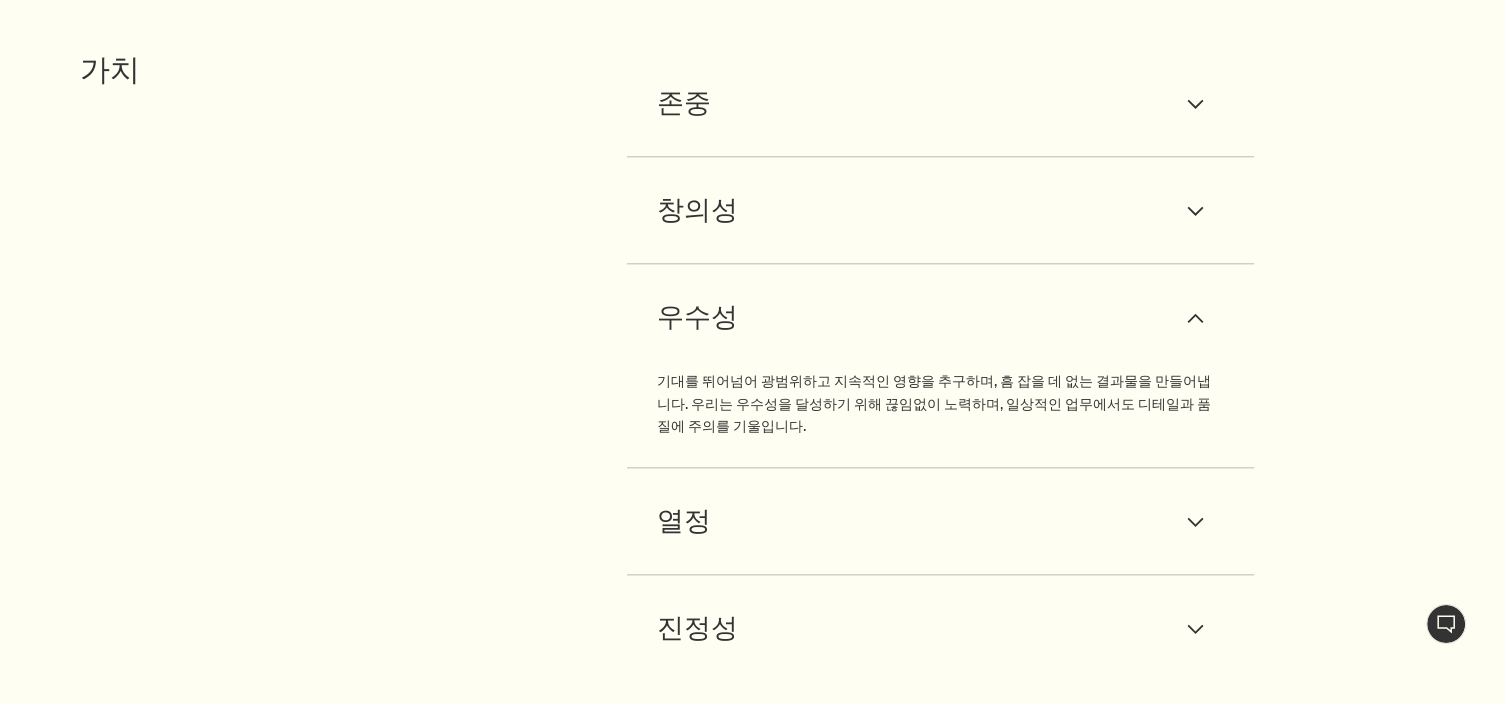 click on "downArrow" at bounding box center [1195, 318] 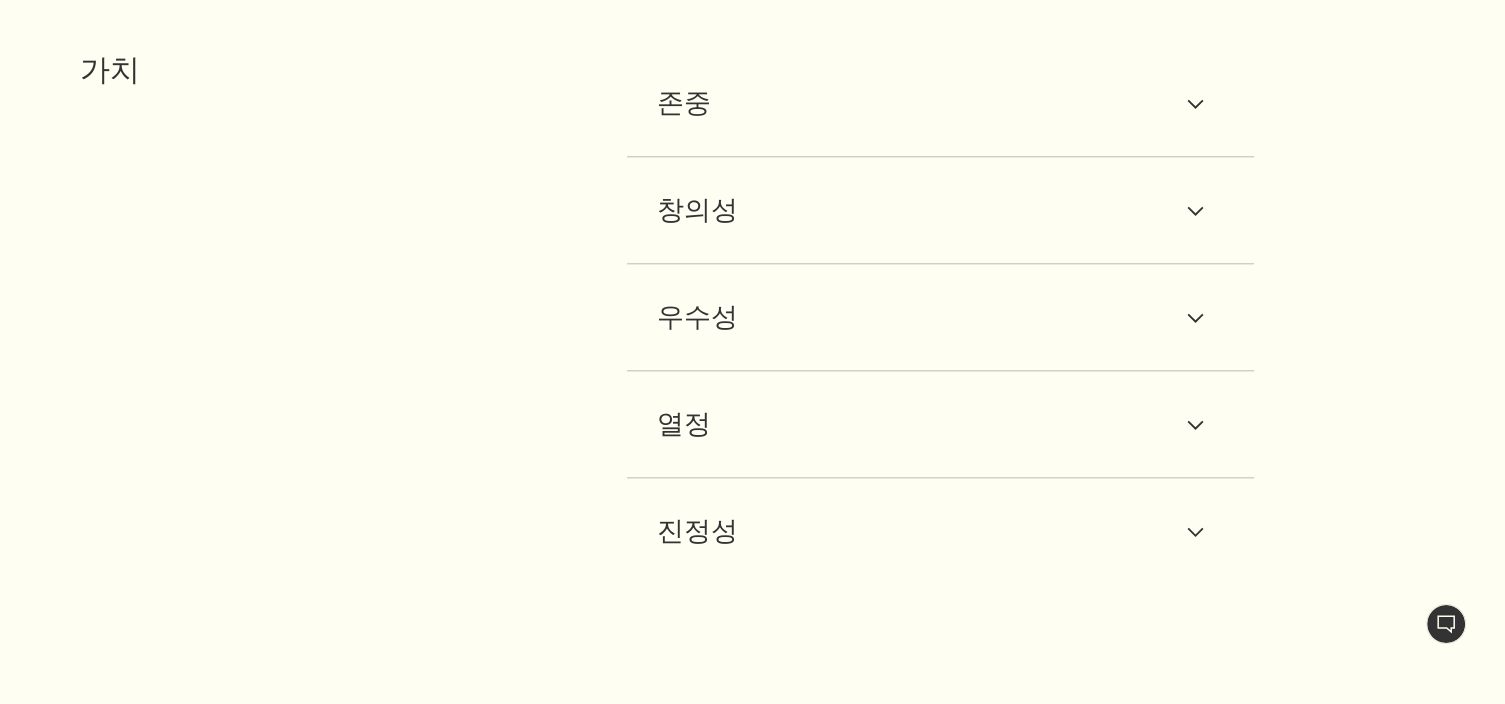 click on "열정 downArrow" at bounding box center (940, 424) 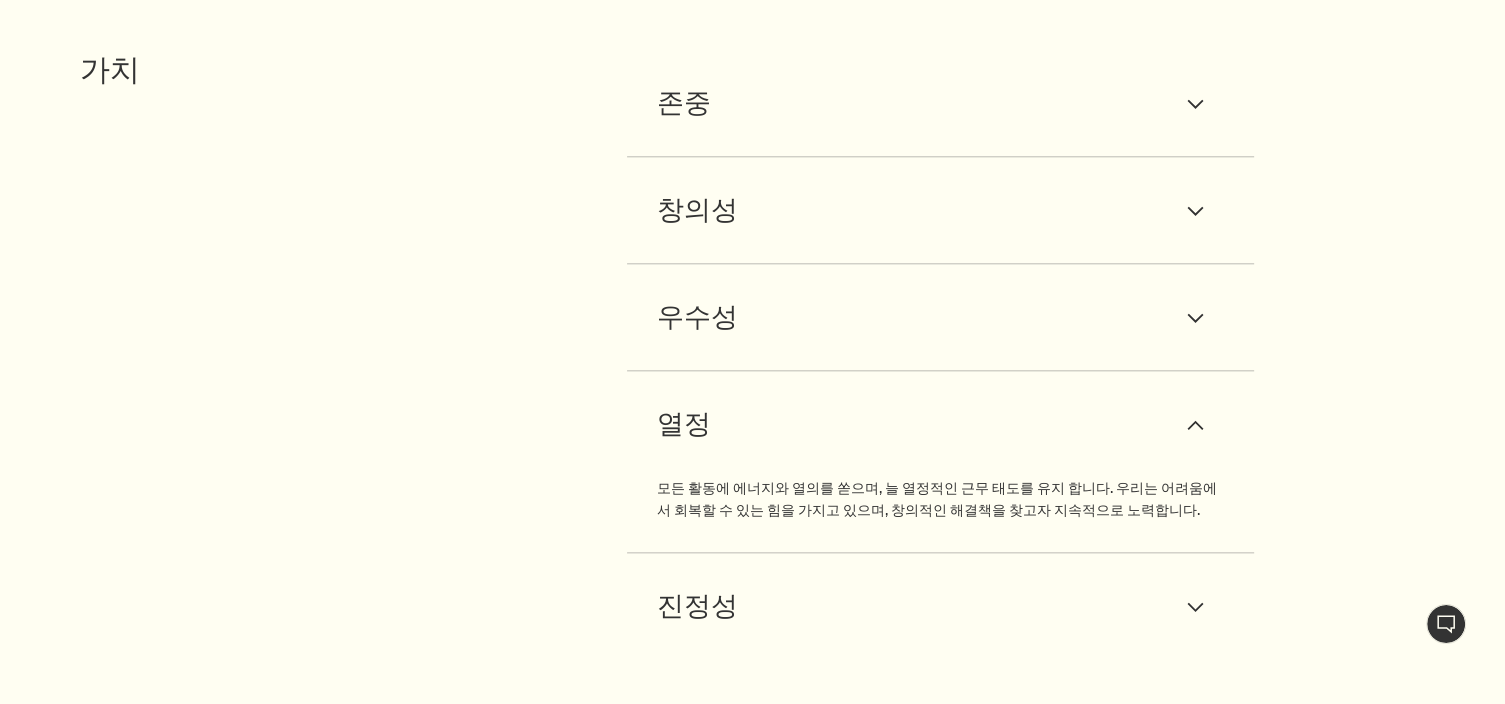 click on "downArrow" at bounding box center (1195, 425) 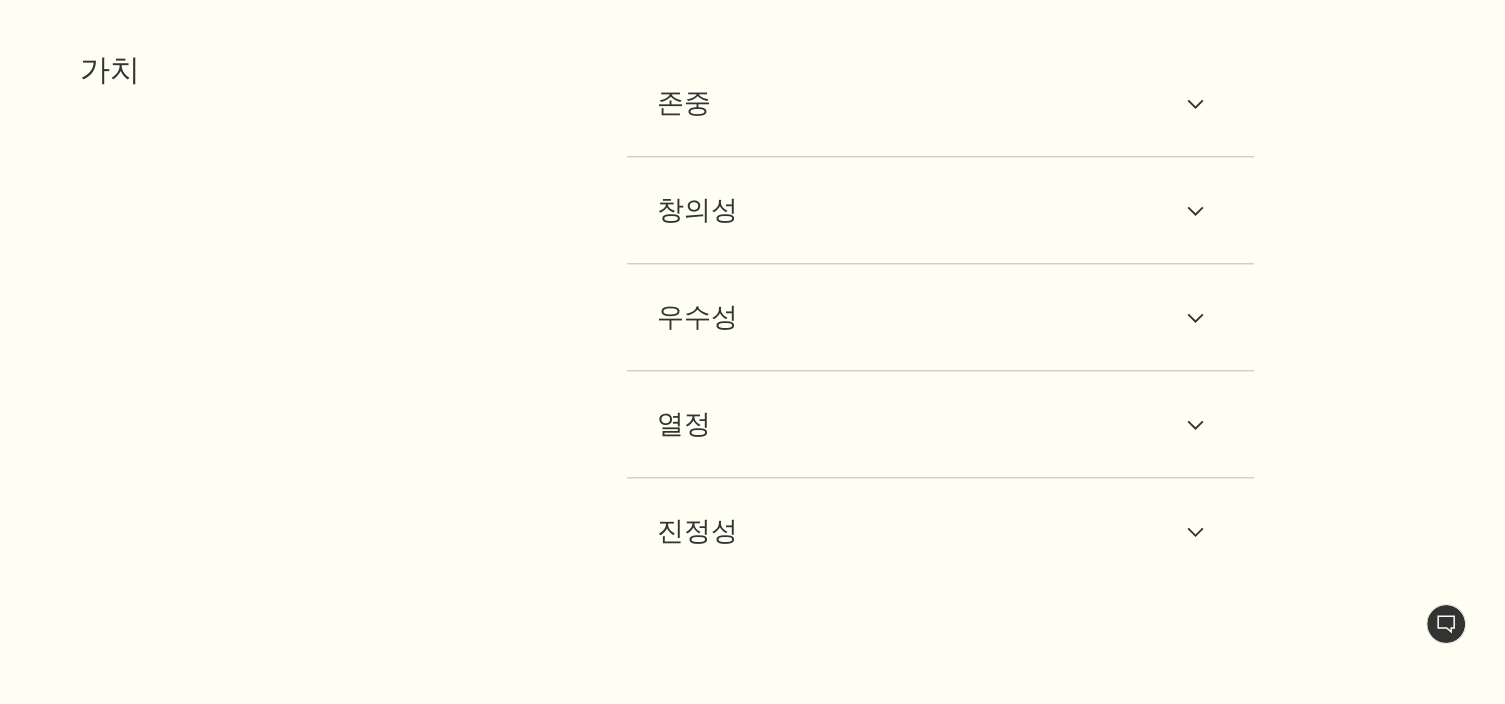drag, startPoint x: 1201, startPoint y: 530, endPoint x: 1260, endPoint y: 471, distance: 83.4386 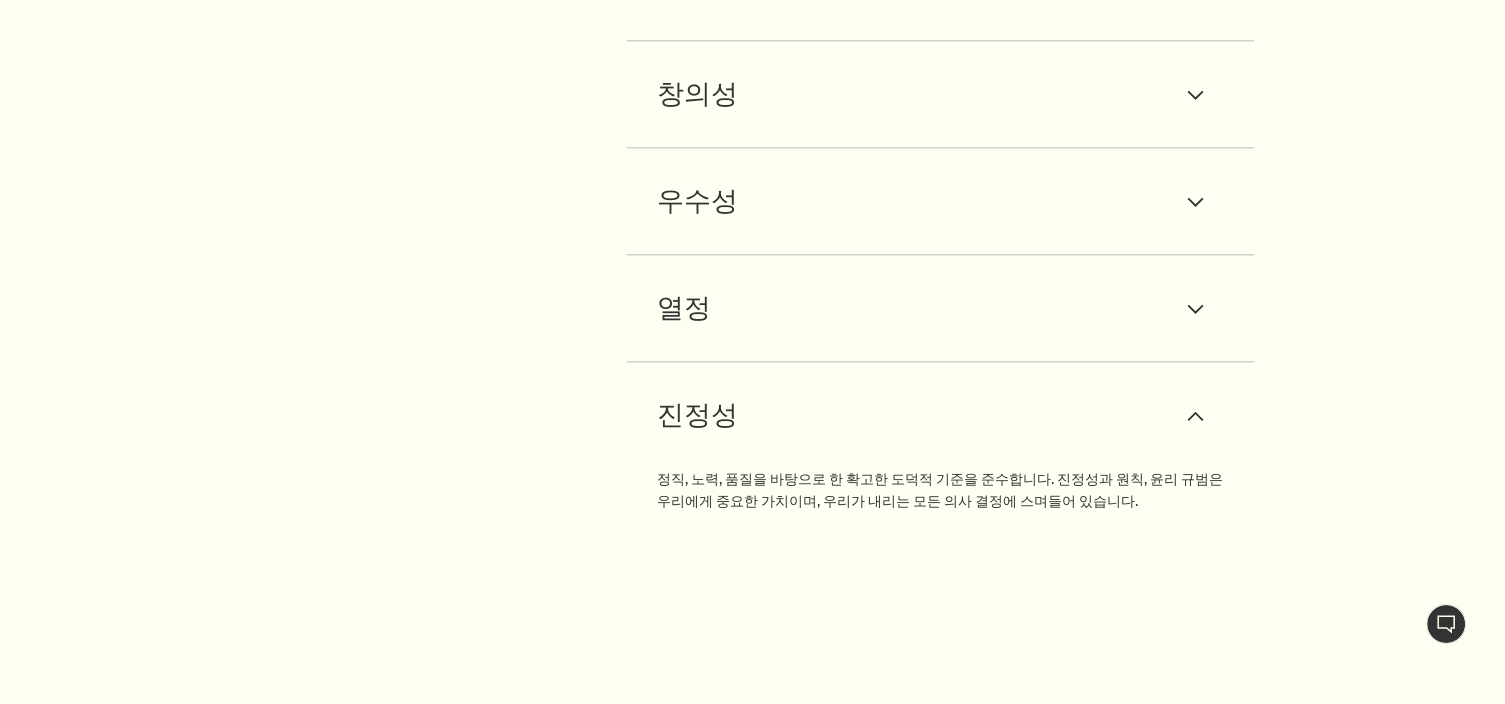 scroll, scrollTop: 2381, scrollLeft: 0, axis: vertical 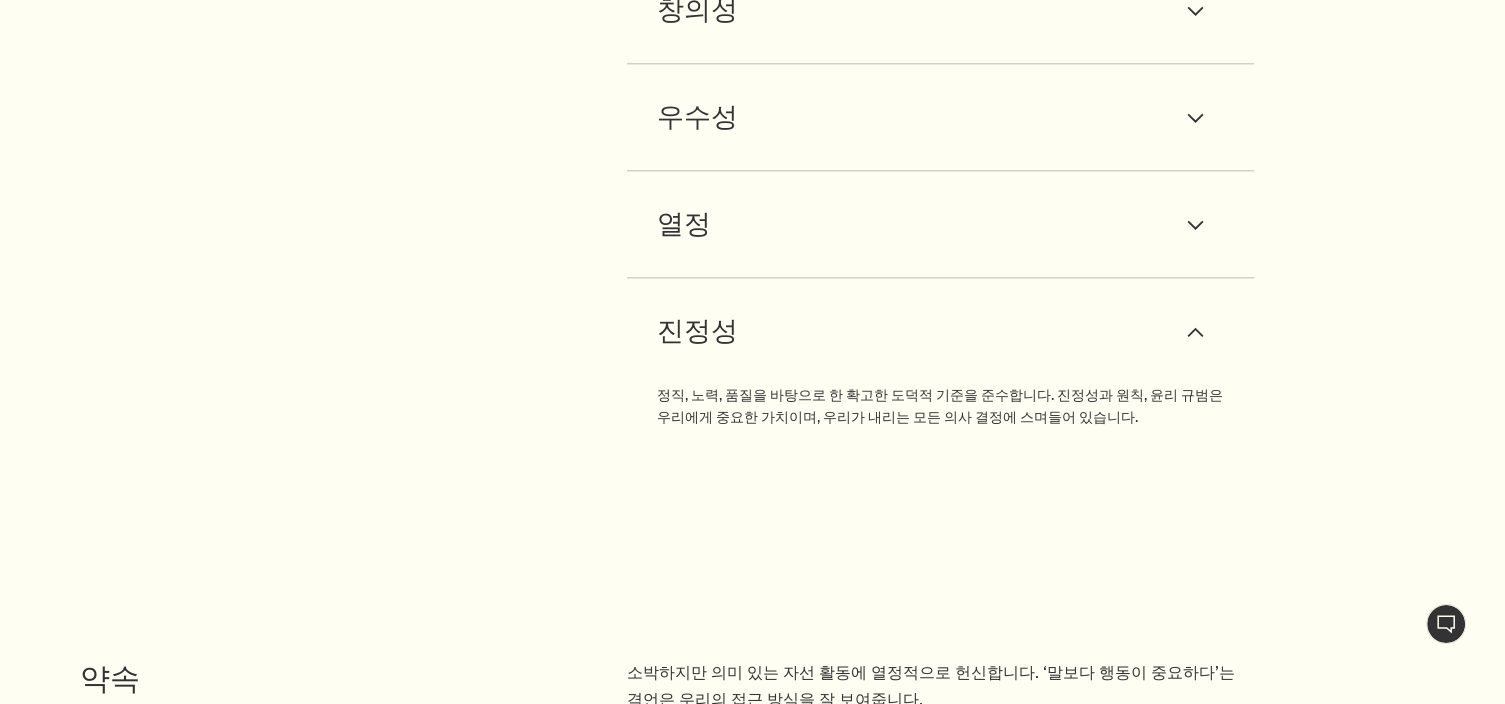 click at bounding box center [1196, 331] 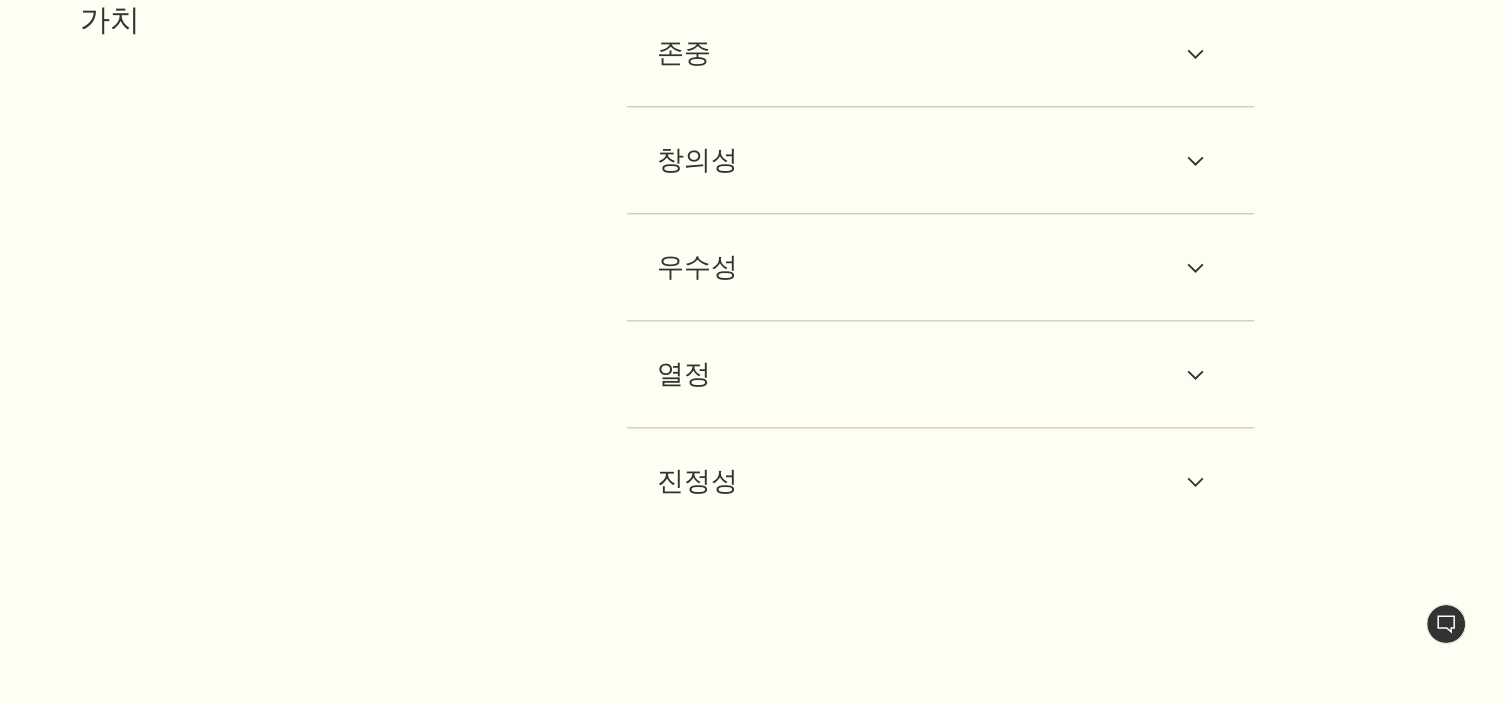 scroll, scrollTop: 1981, scrollLeft: 0, axis: vertical 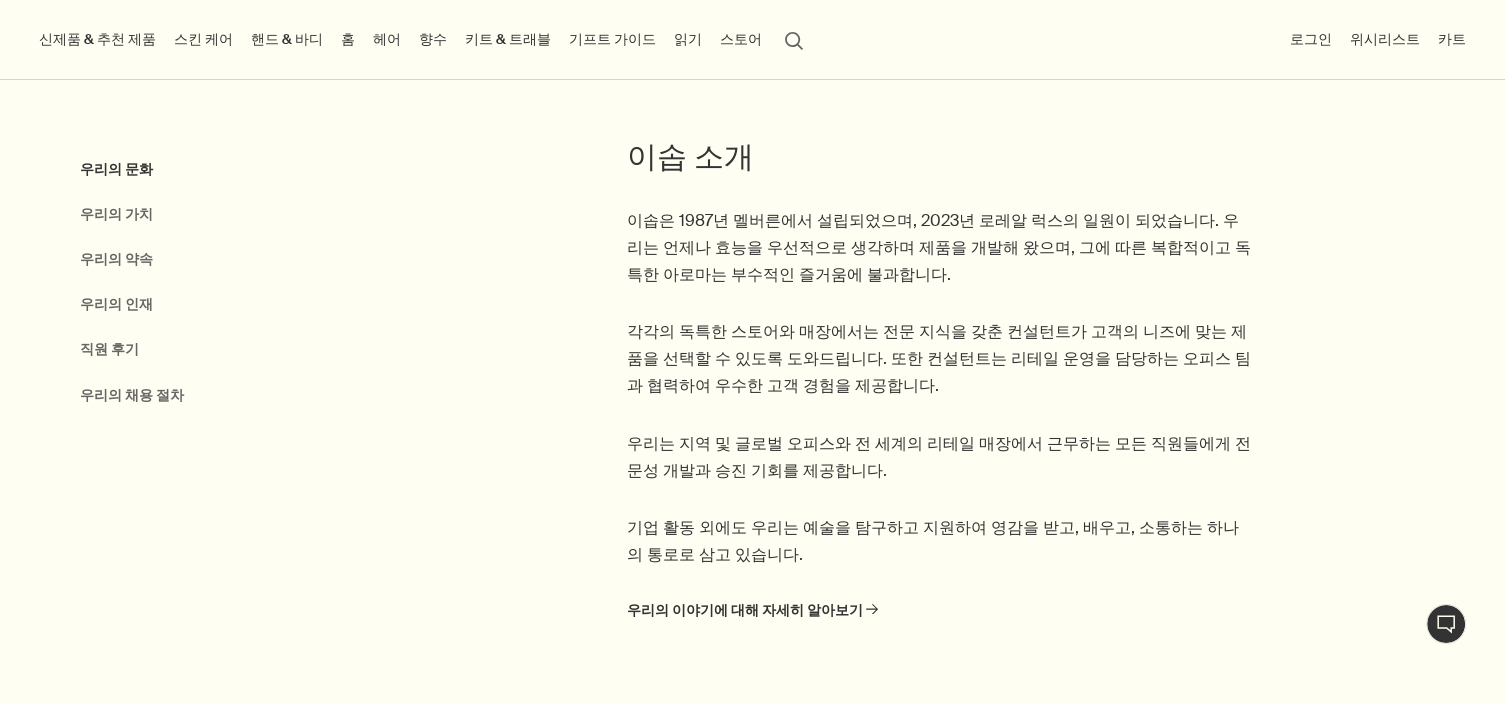 click on "우리의 문화" at bounding box center (116, 169) 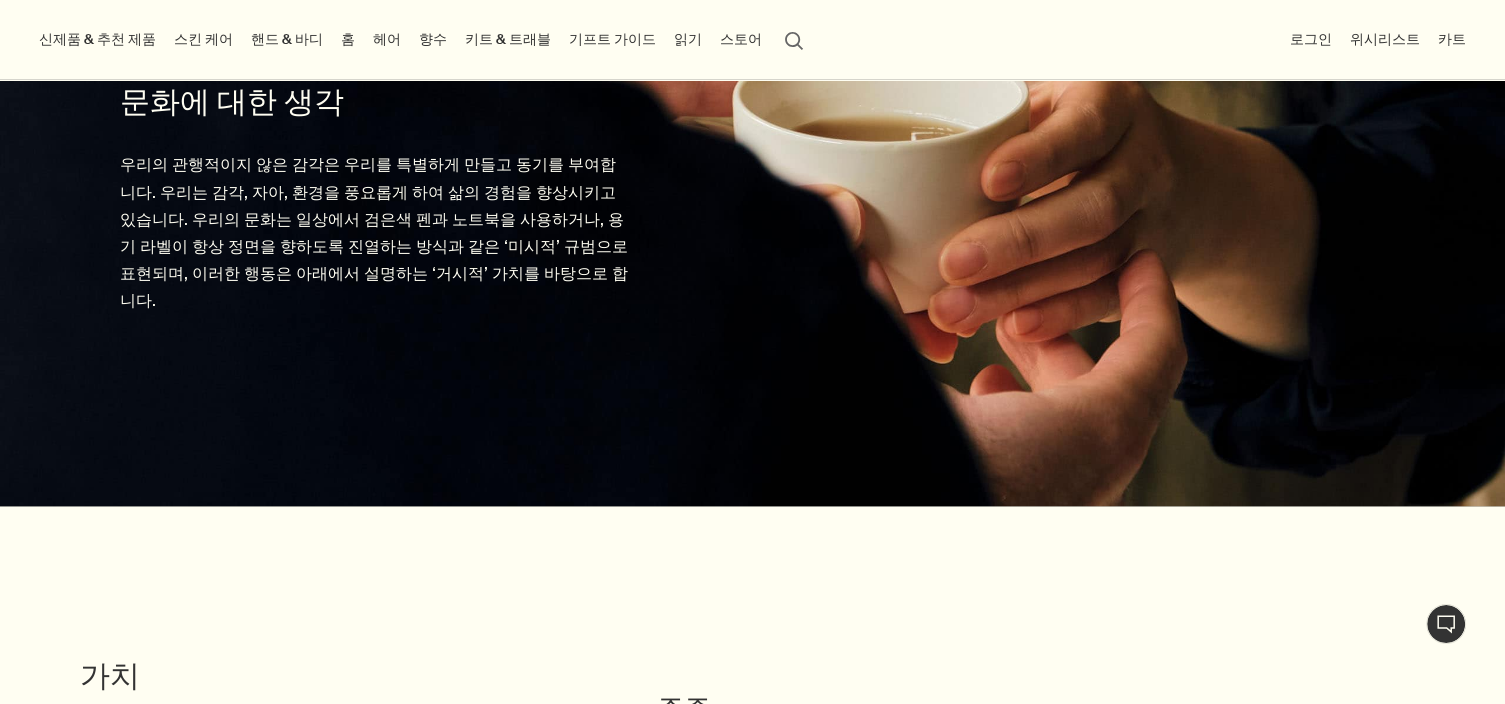 scroll, scrollTop: 1393, scrollLeft: 0, axis: vertical 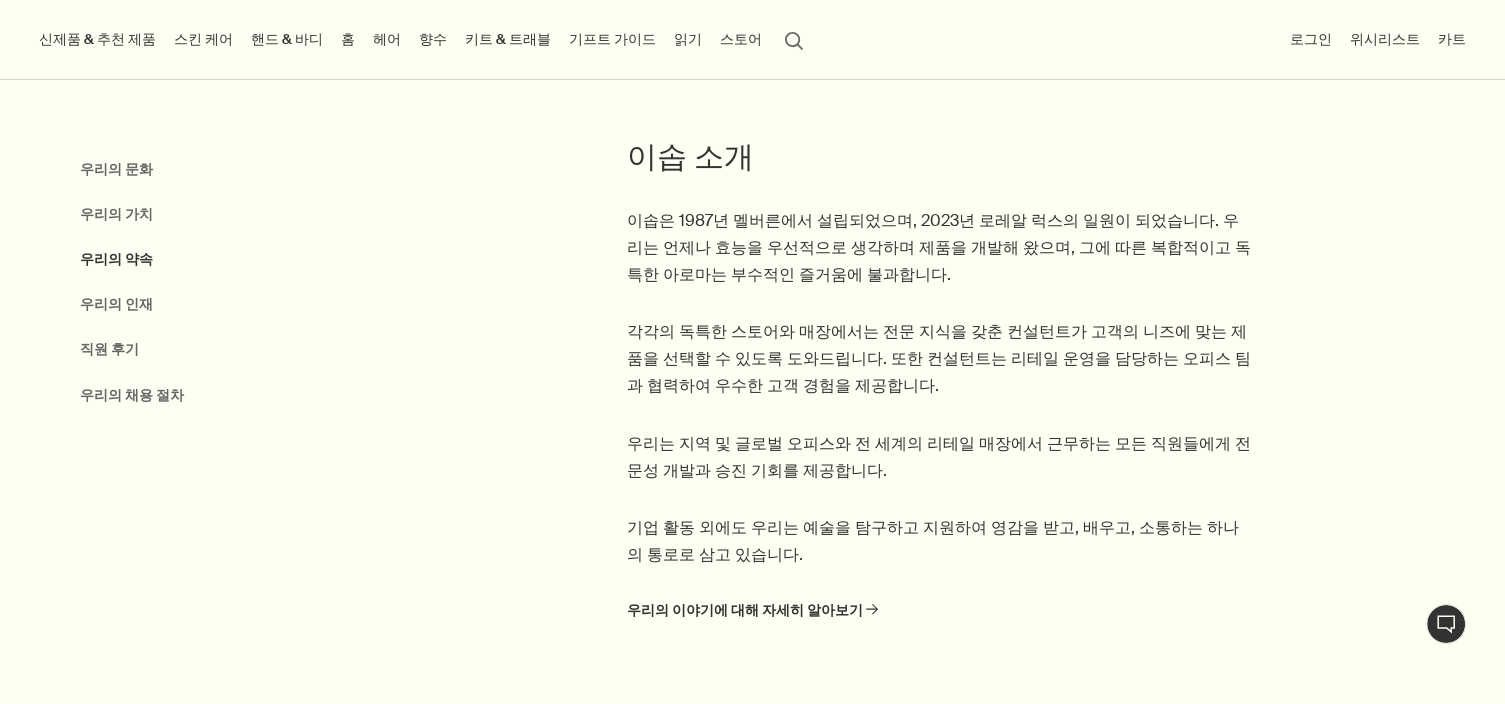 click on "우리의 약속" at bounding box center (116, 259) 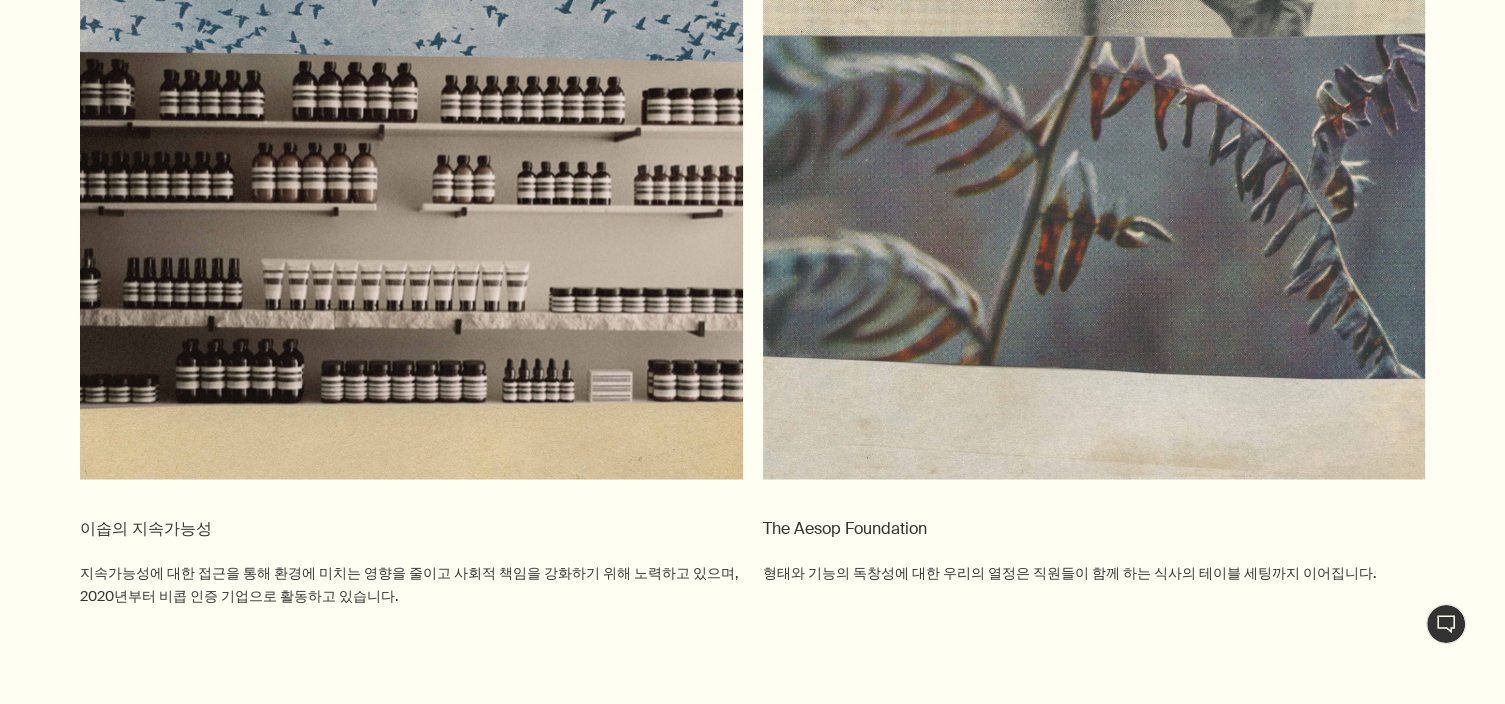 scroll, scrollTop: 3614, scrollLeft: 0, axis: vertical 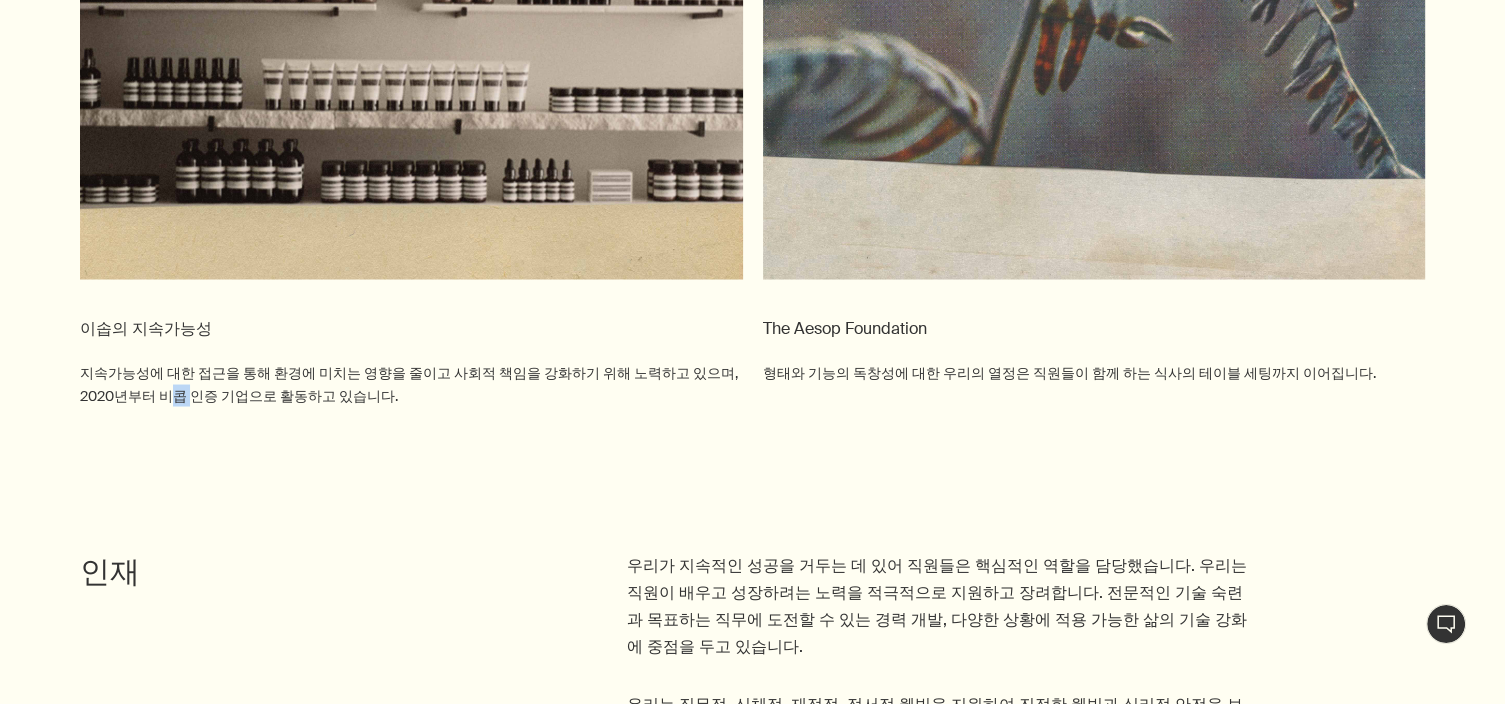 drag, startPoint x: 150, startPoint y: 393, endPoint x: 136, endPoint y: 397, distance: 14.56022 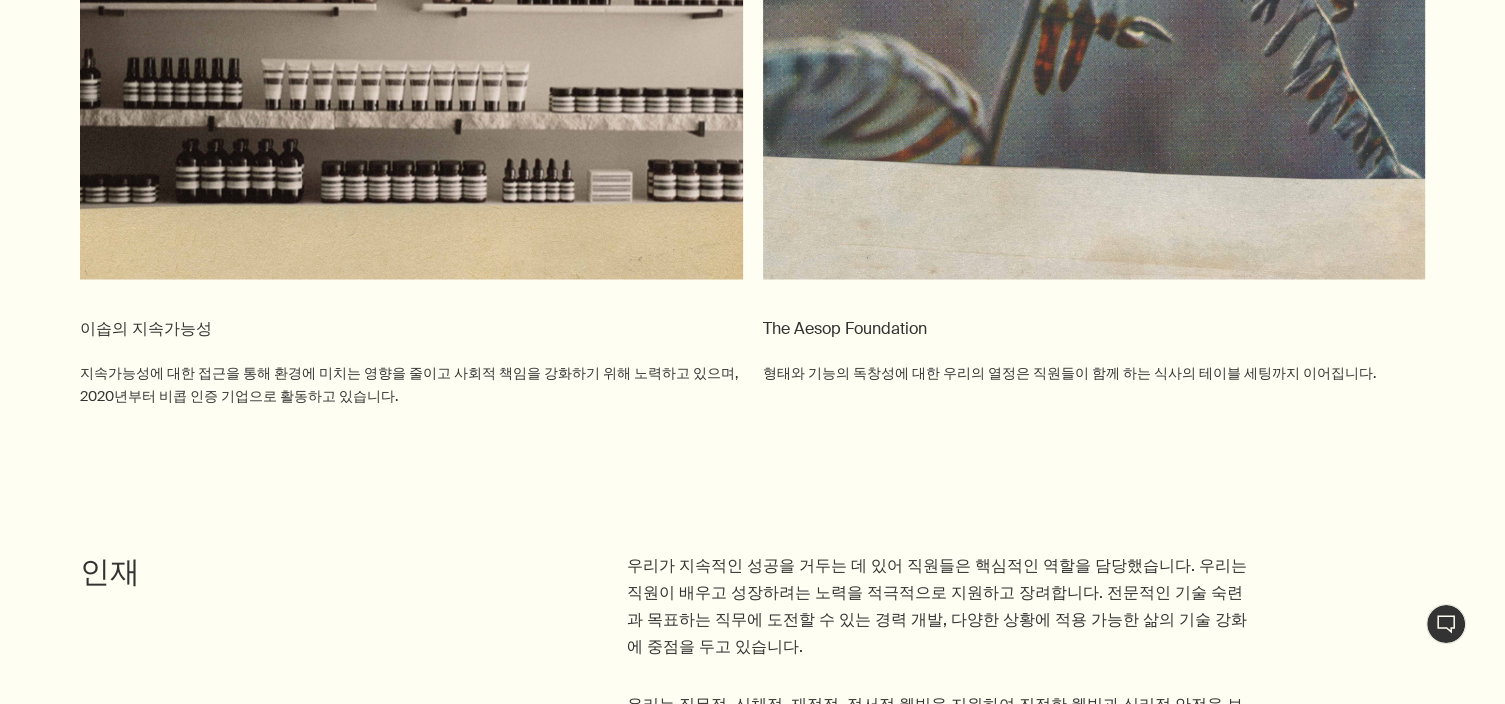 click on "이솝의 지속가능성 지속가능성에 대한 접근을 통해 환경에 미치는 영향을 줄이고 사회적 책임을 강화하기 위해 노력하고 있으며, 2020년부터 비콥 인증 기업으로 활동하고 있습니다. The Aesop Foundation 형태와 기능의 독창성에 대한 우리의 열정은 직원들이 함께 하는 식사의 테이블 세팅까지 이어집니다." at bounding box center (752, -24) 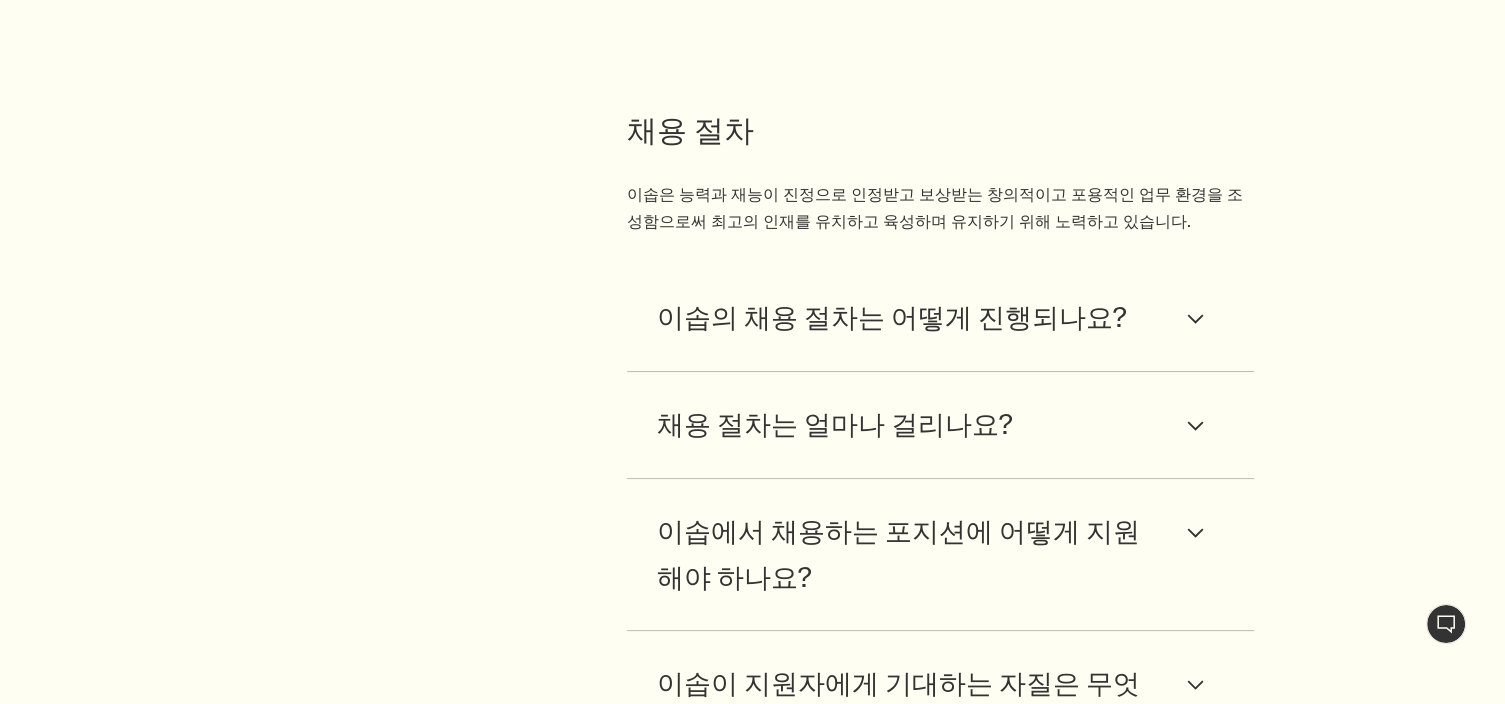 scroll, scrollTop: 7814, scrollLeft: 0, axis: vertical 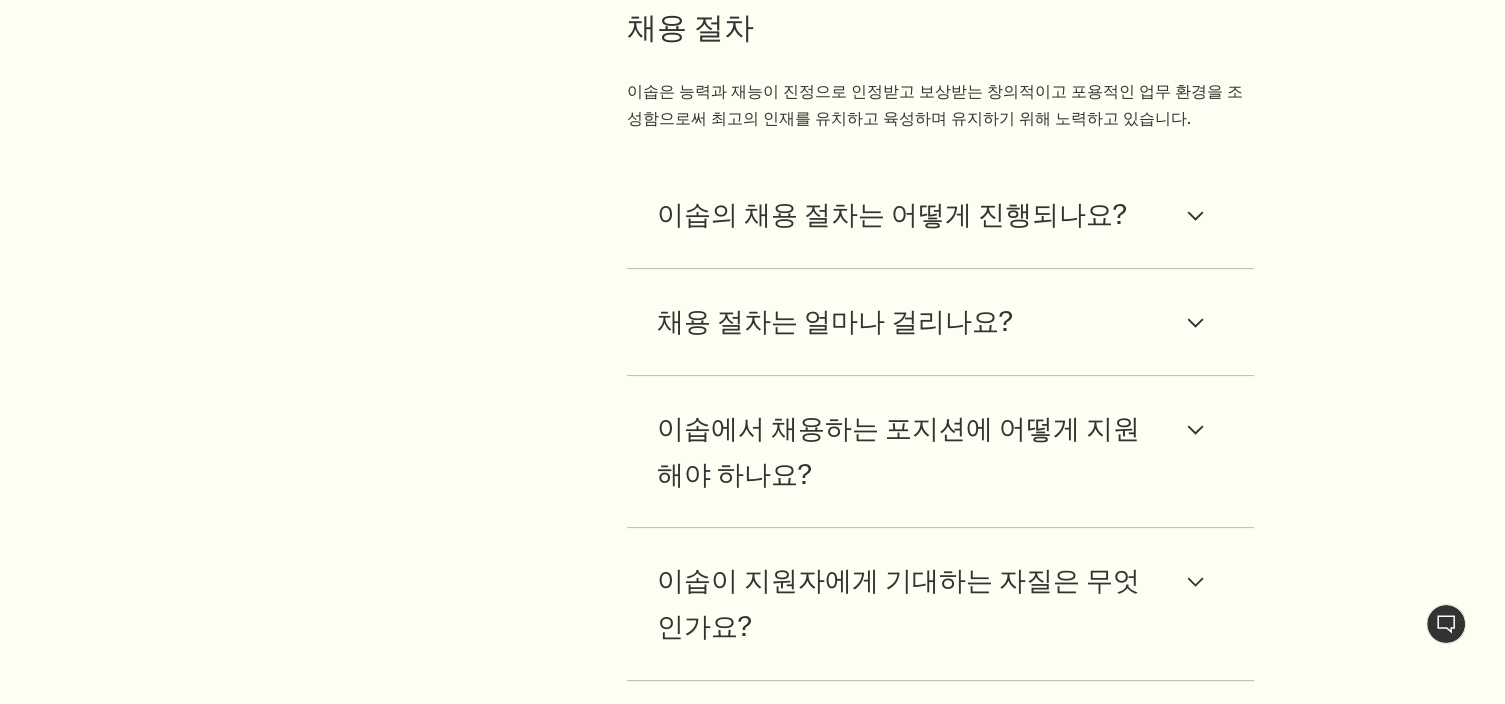 click on "downArrow" at bounding box center (1195, 216) 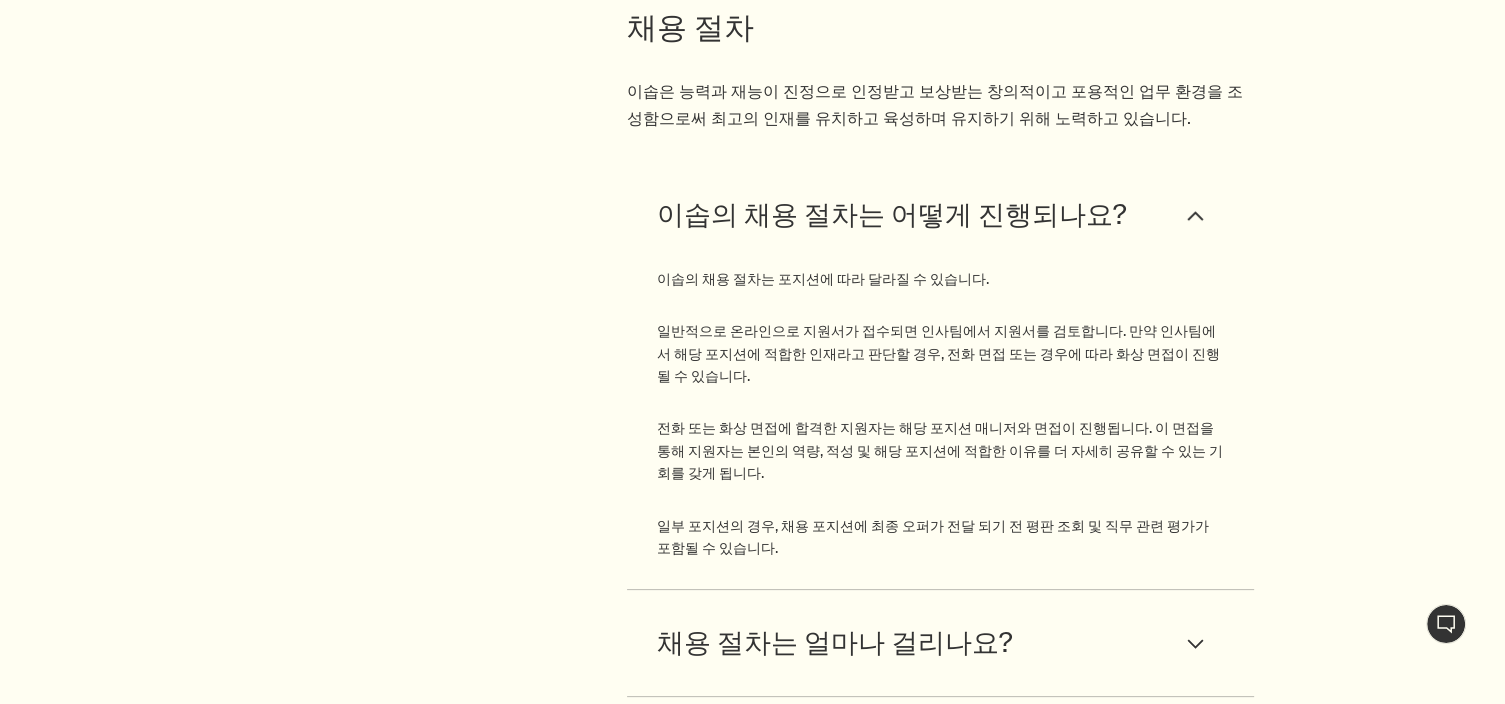 click on "downArrow" at bounding box center [1195, 216] 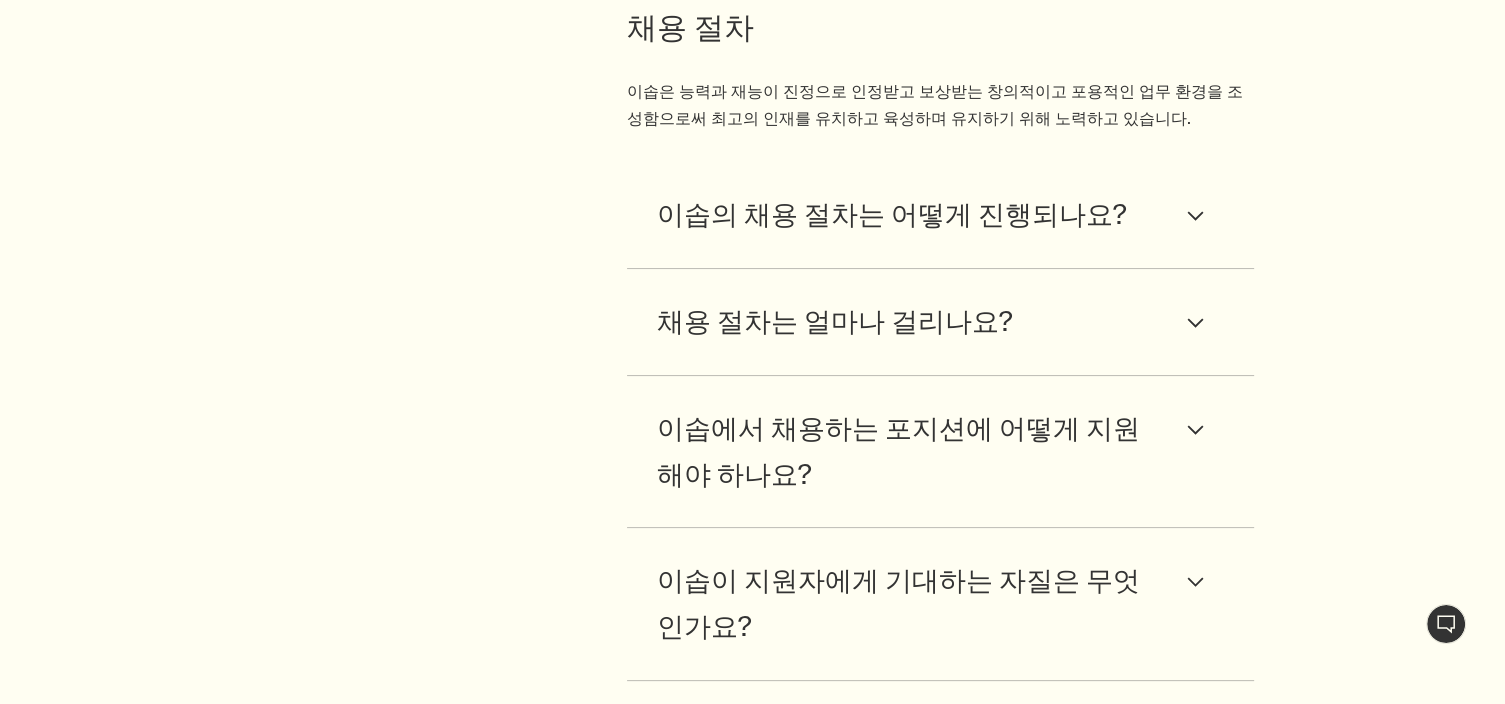 click on "이솝의 채용 절차는 어떻게 진행되나요? downArrow" at bounding box center [940, 215] 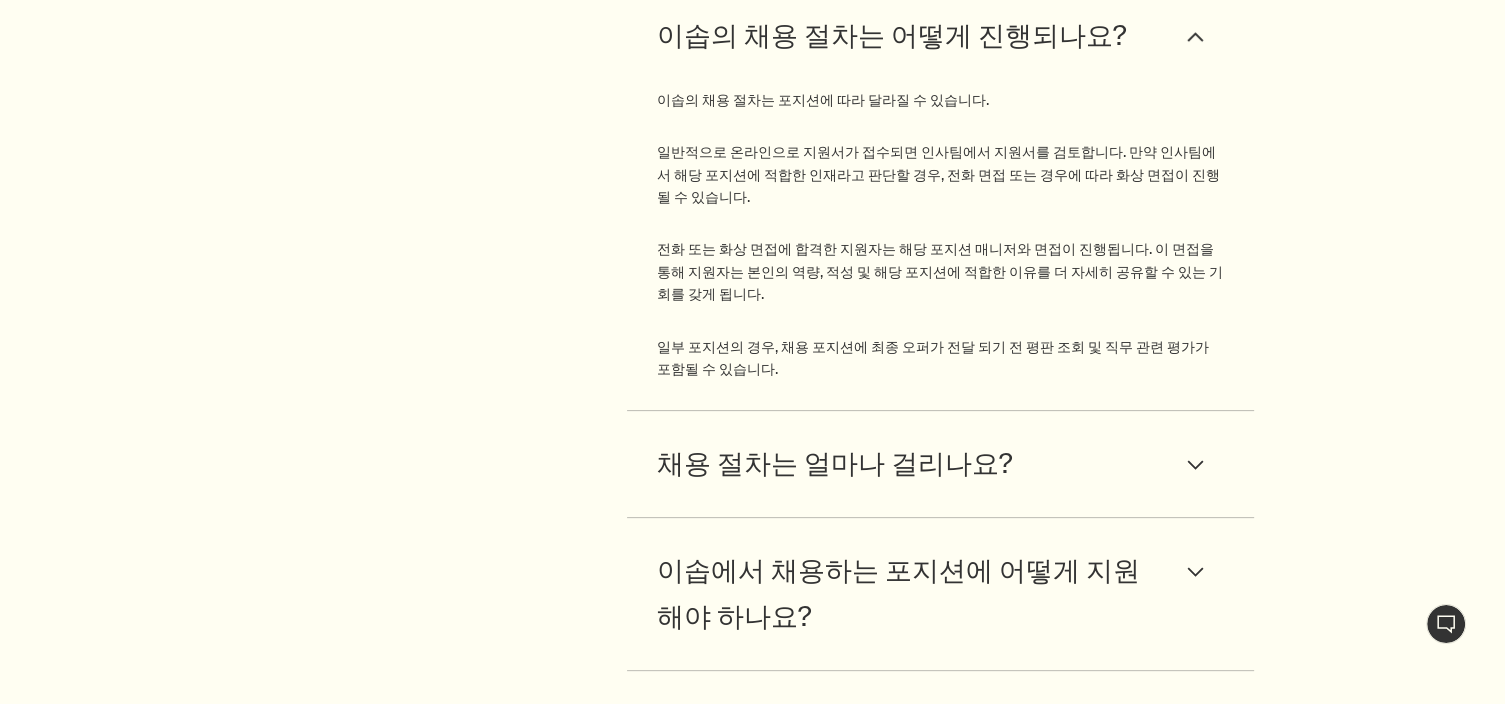 scroll, scrollTop: 7914, scrollLeft: 0, axis: vertical 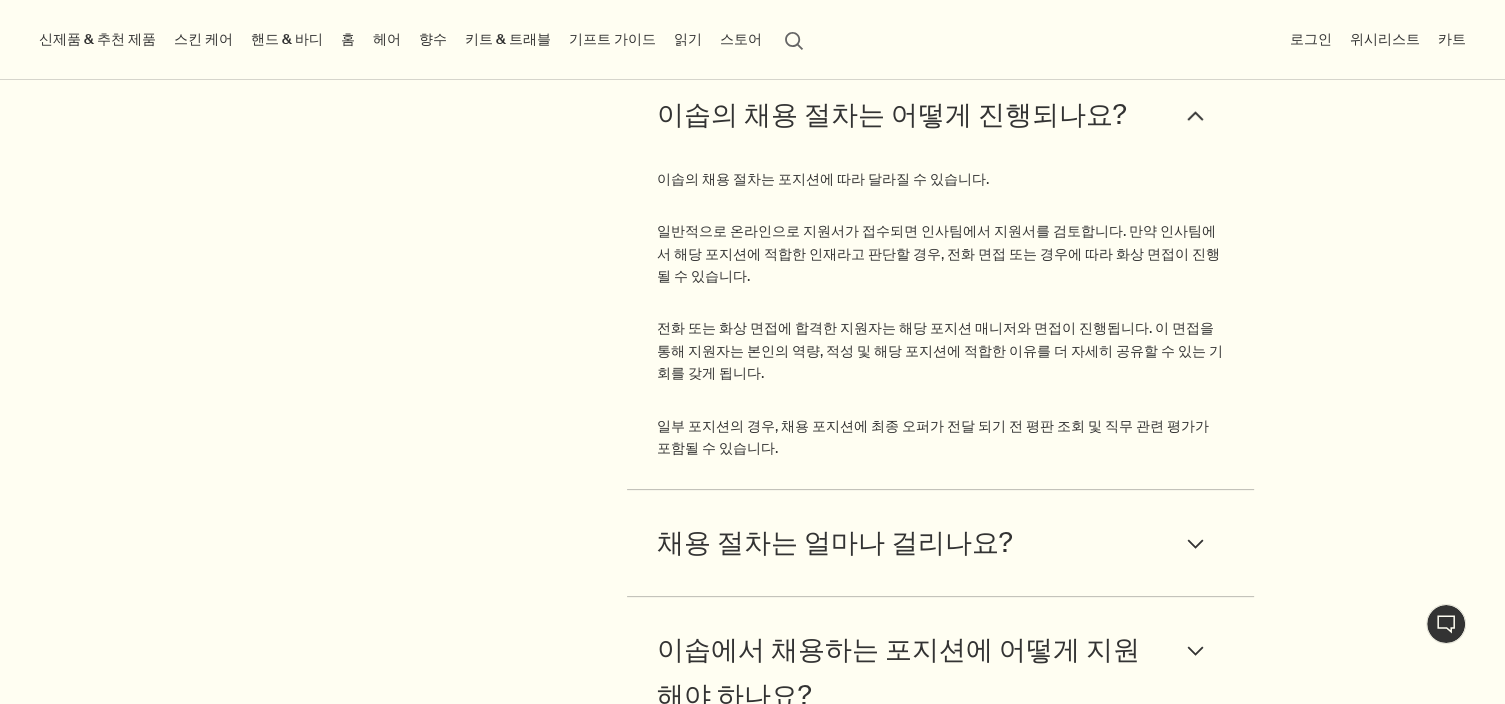 click on "downArrow" at bounding box center [1195, 116] 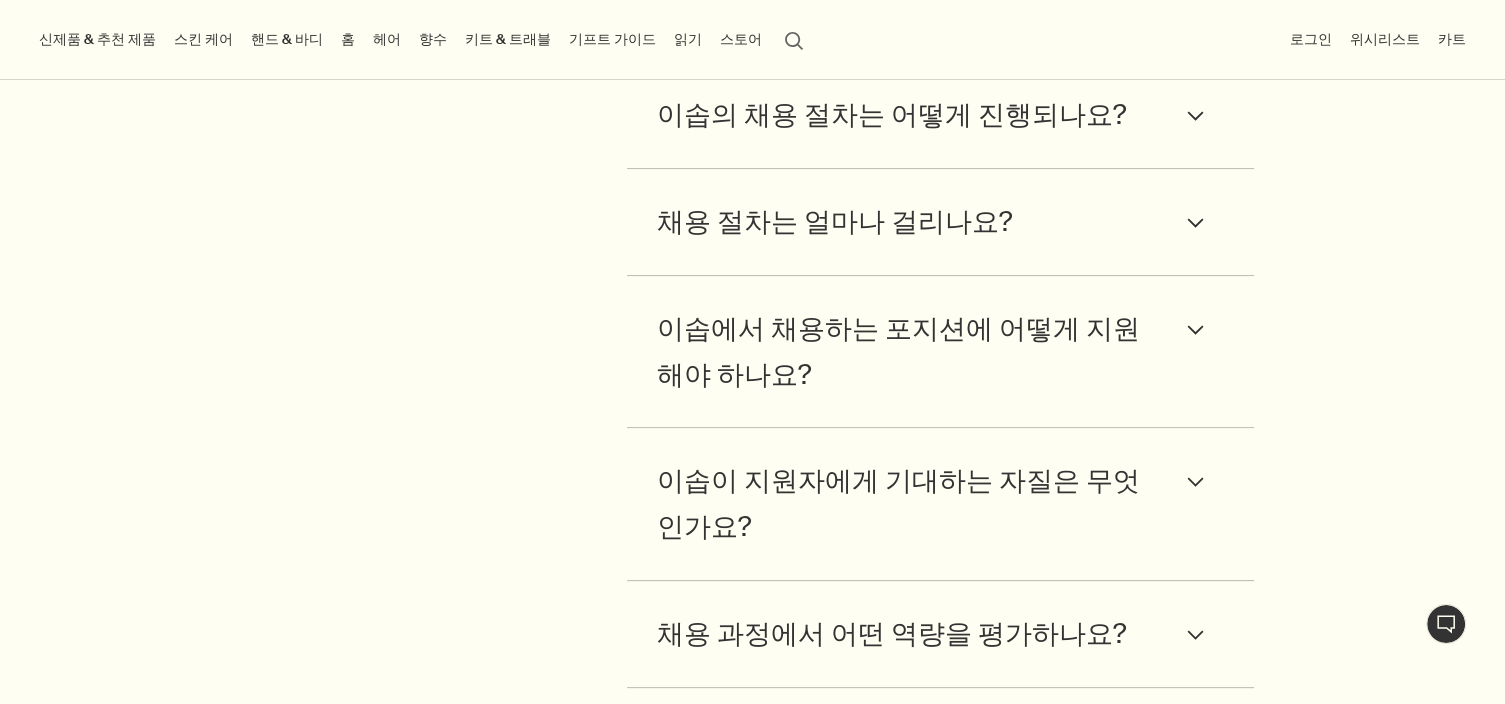 click on "채용 절차는 얼마나 걸리나요? downArrow" at bounding box center [940, 222] 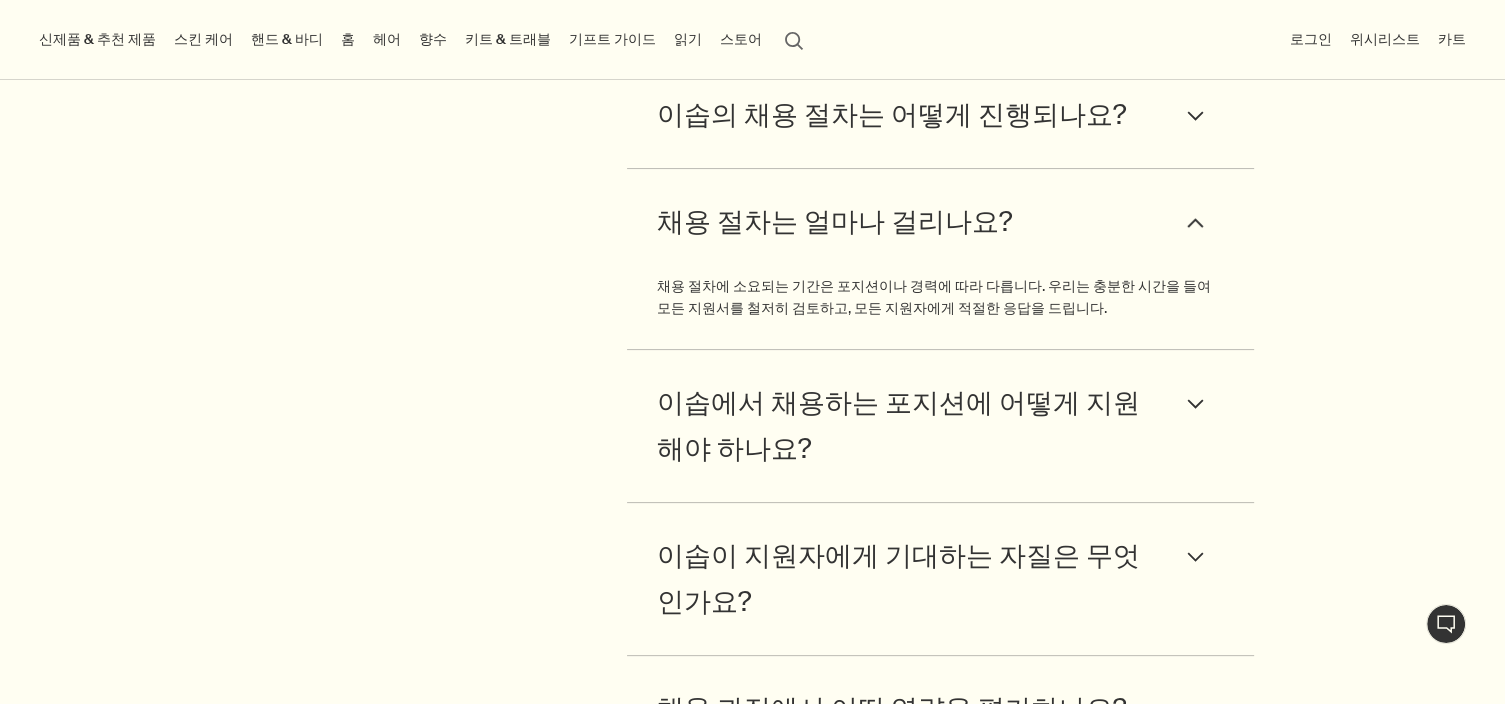 click on "downArrow" at bounding box center (1195, 223) 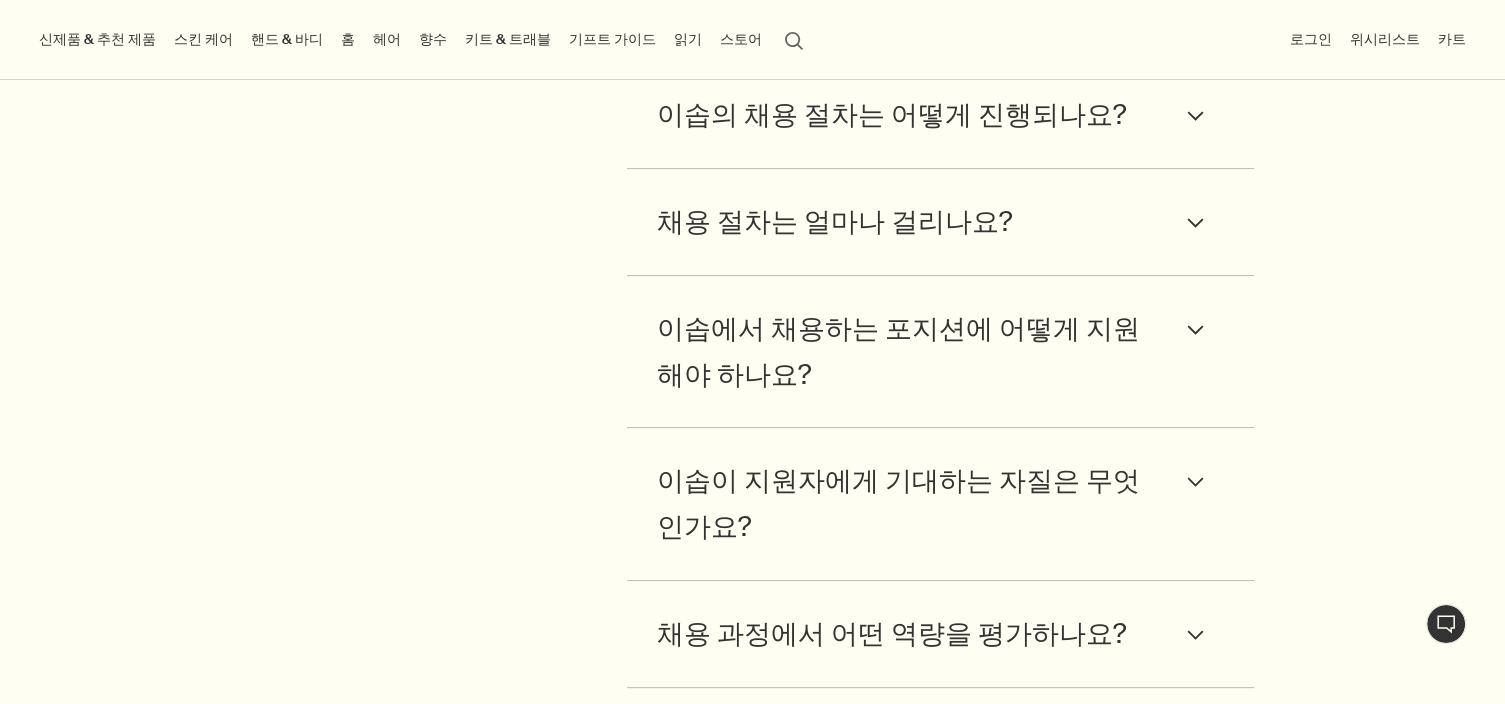 click on "downArrow" at bounding box center (1195, 223) 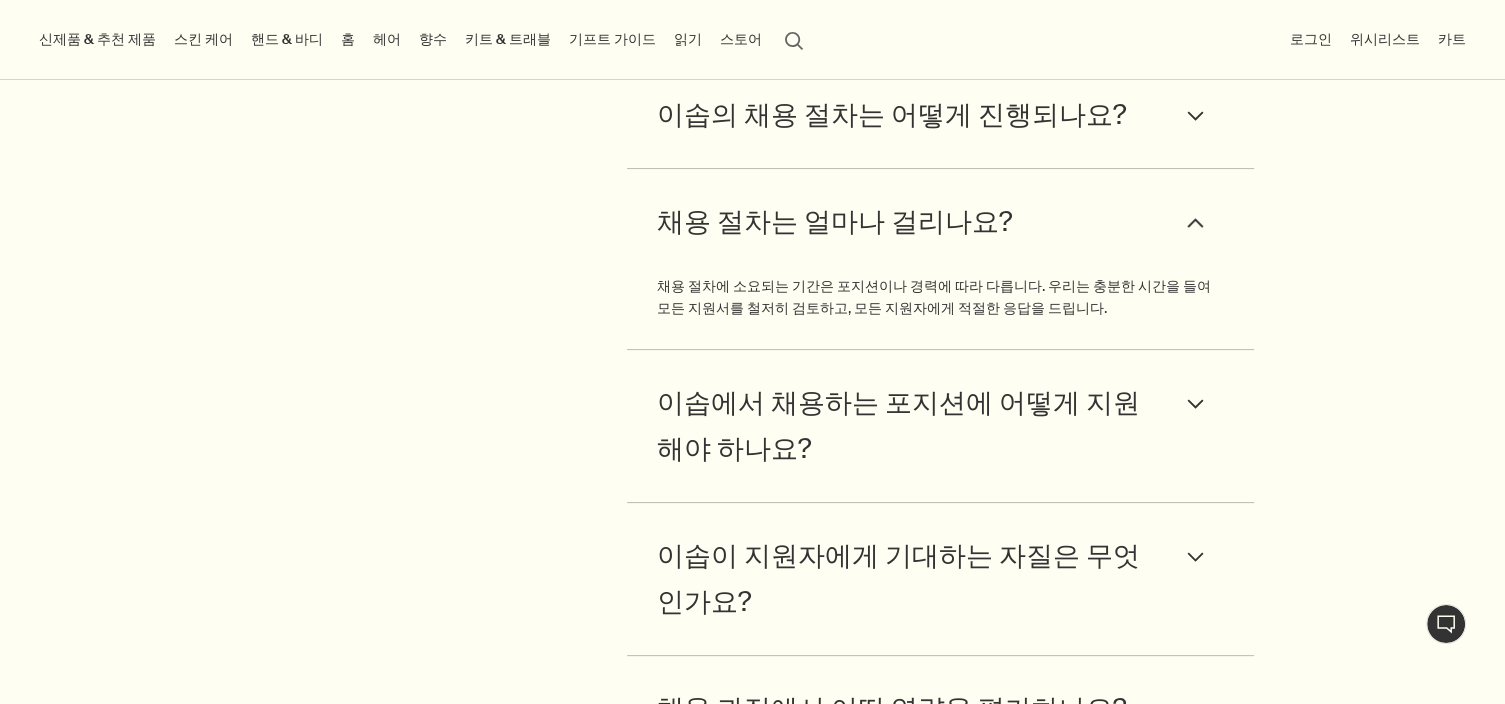 click on "downArrow" at bounding box center [1195, 223] 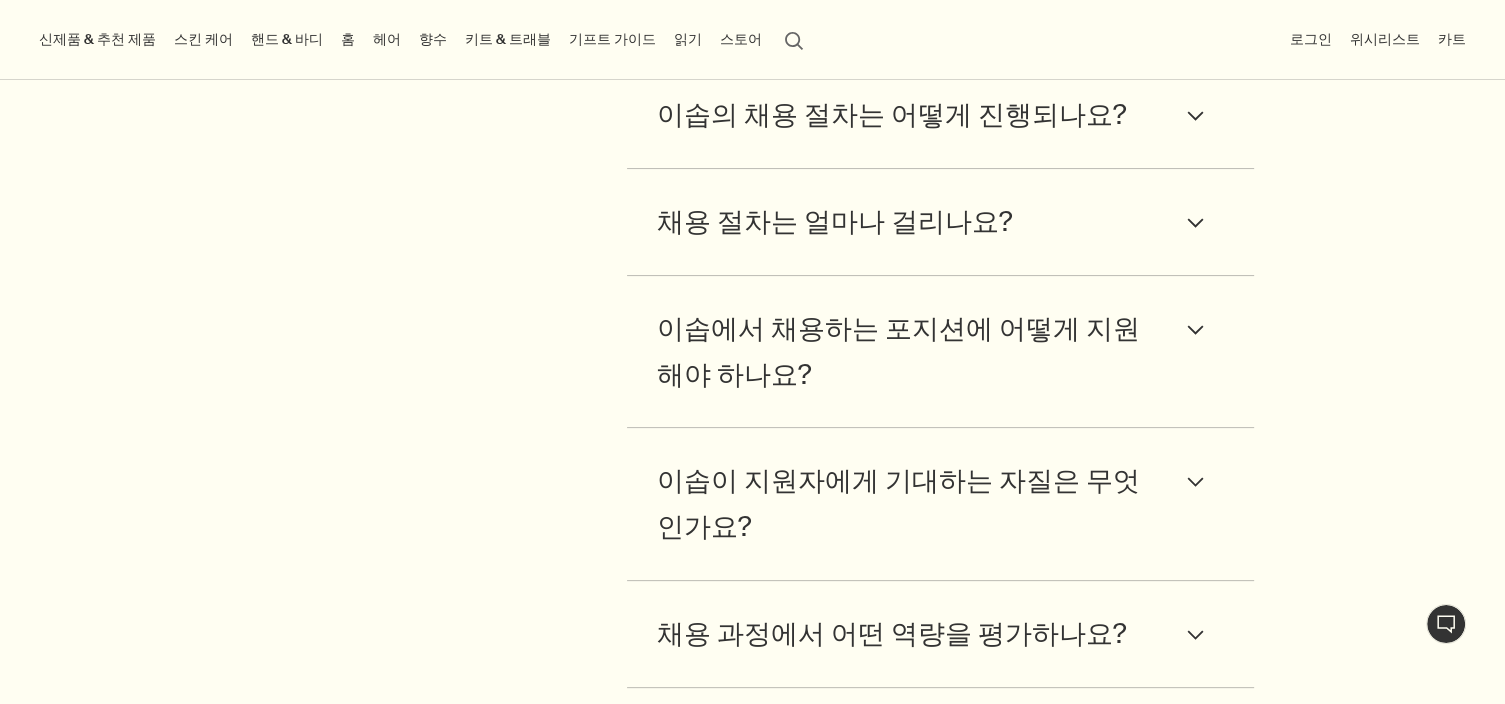 click on "downArrow" at bounding box center [1195, 330] 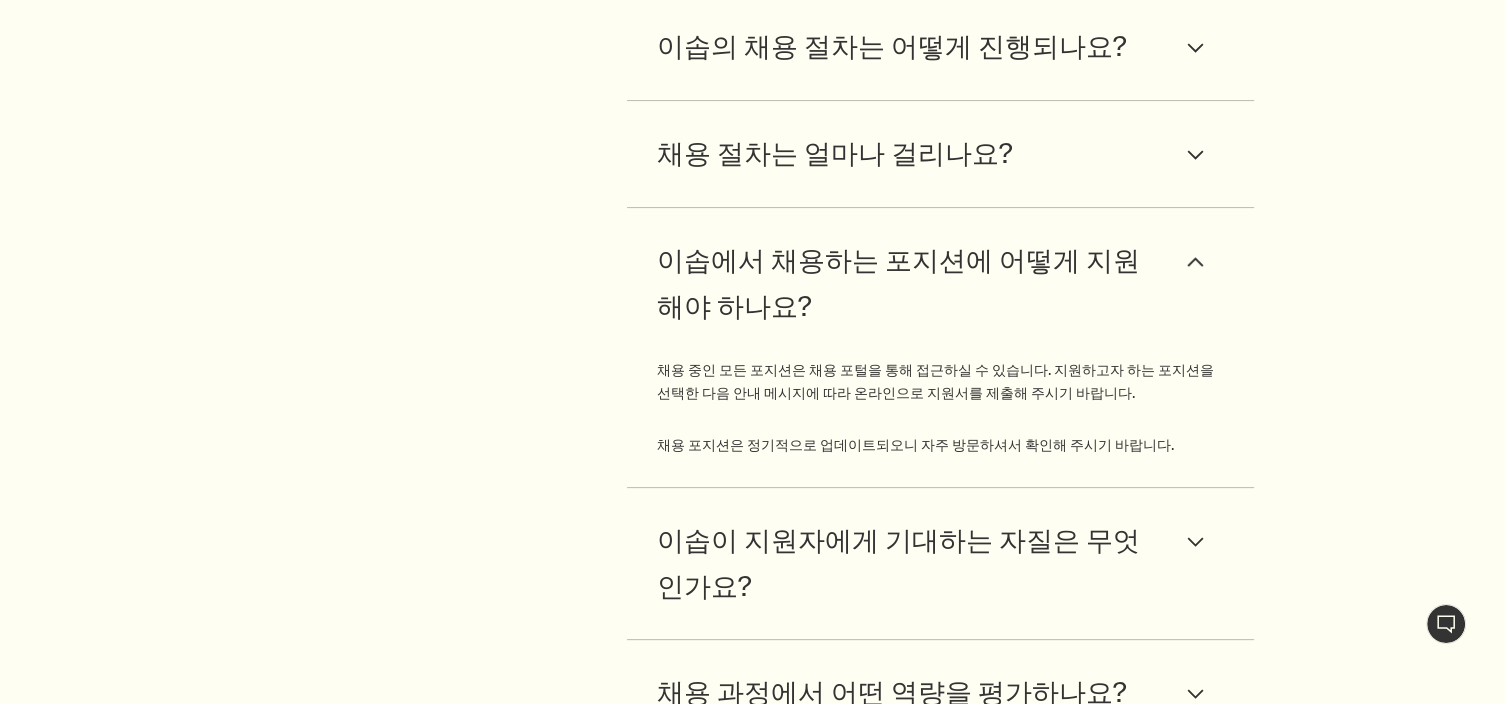 scroll, scrollTop: 8114, scrollLeft: 0, axis: vertical 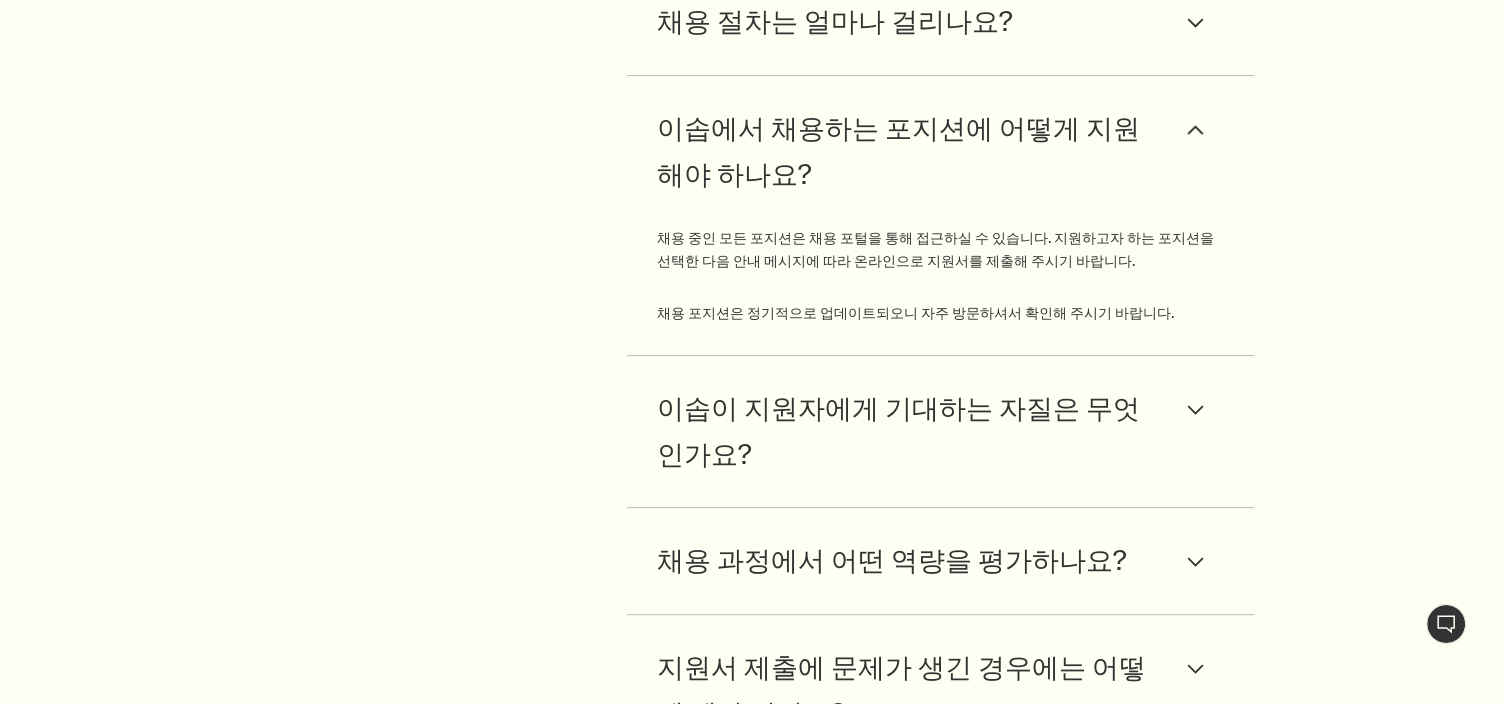 click on "downArrow" at bounding box center [1195, 130] 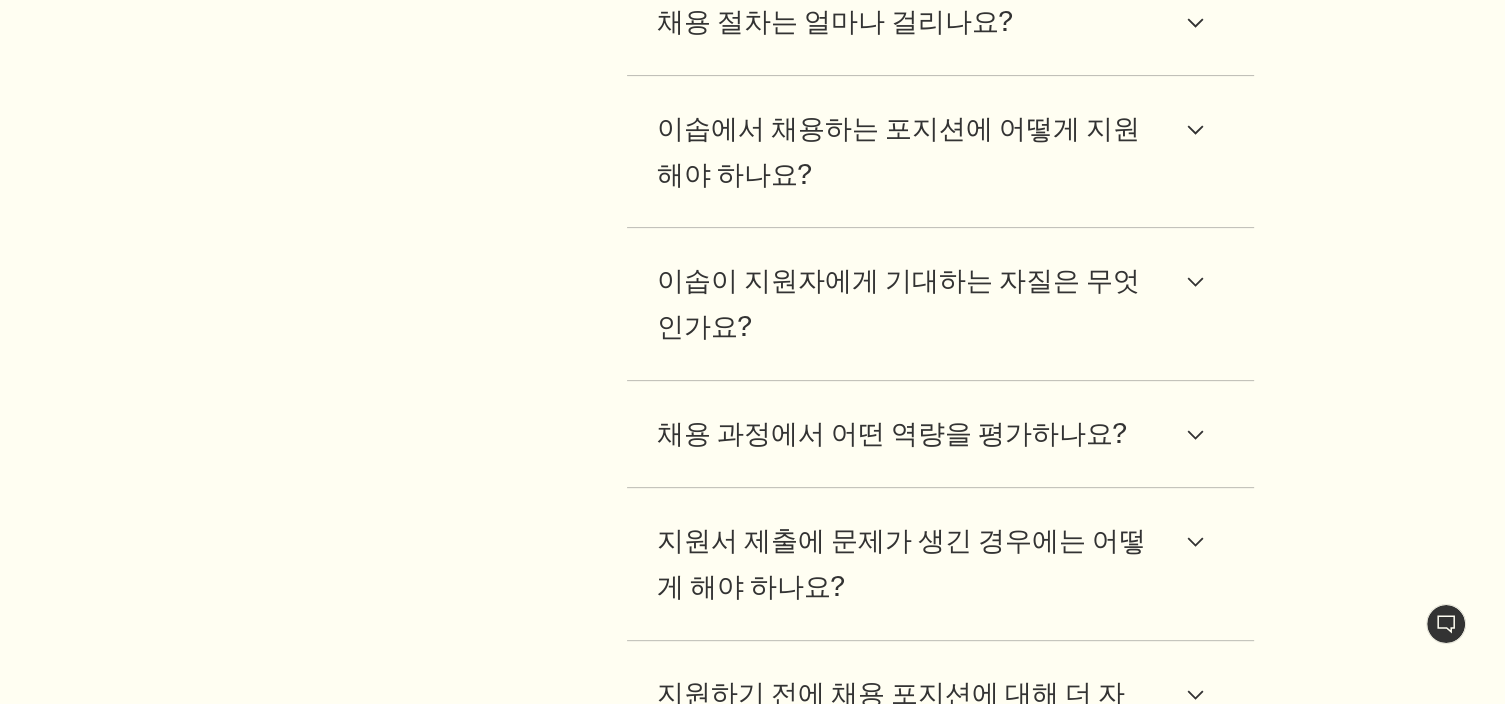 click on "이솝이 지원자에게 기대하는 자질은 무엇인가요? downArrow" at bounding box center (940, 304) 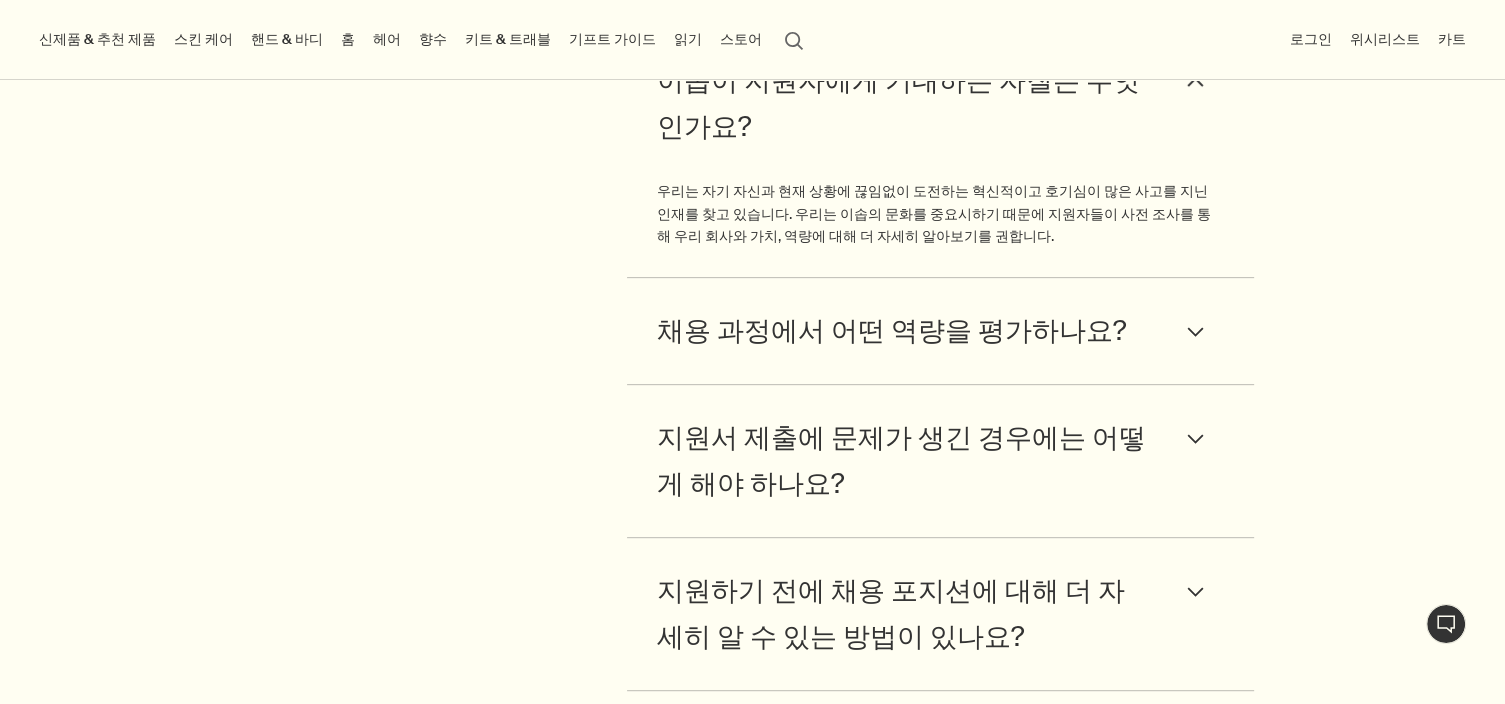 scroll, scrollTop: 8214, scrollLeft: 0, axis: vertical 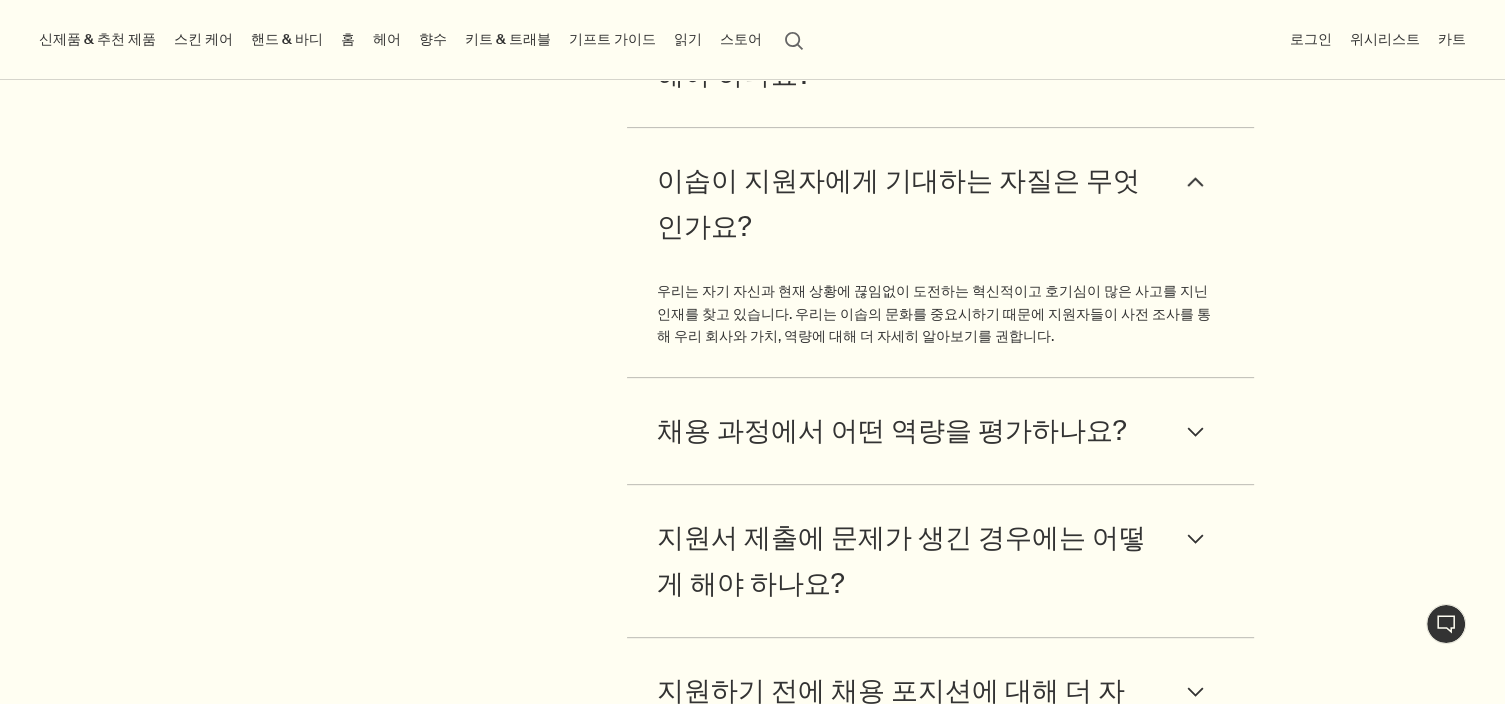 click on "downArrow" at bounding box center [1195, 182] 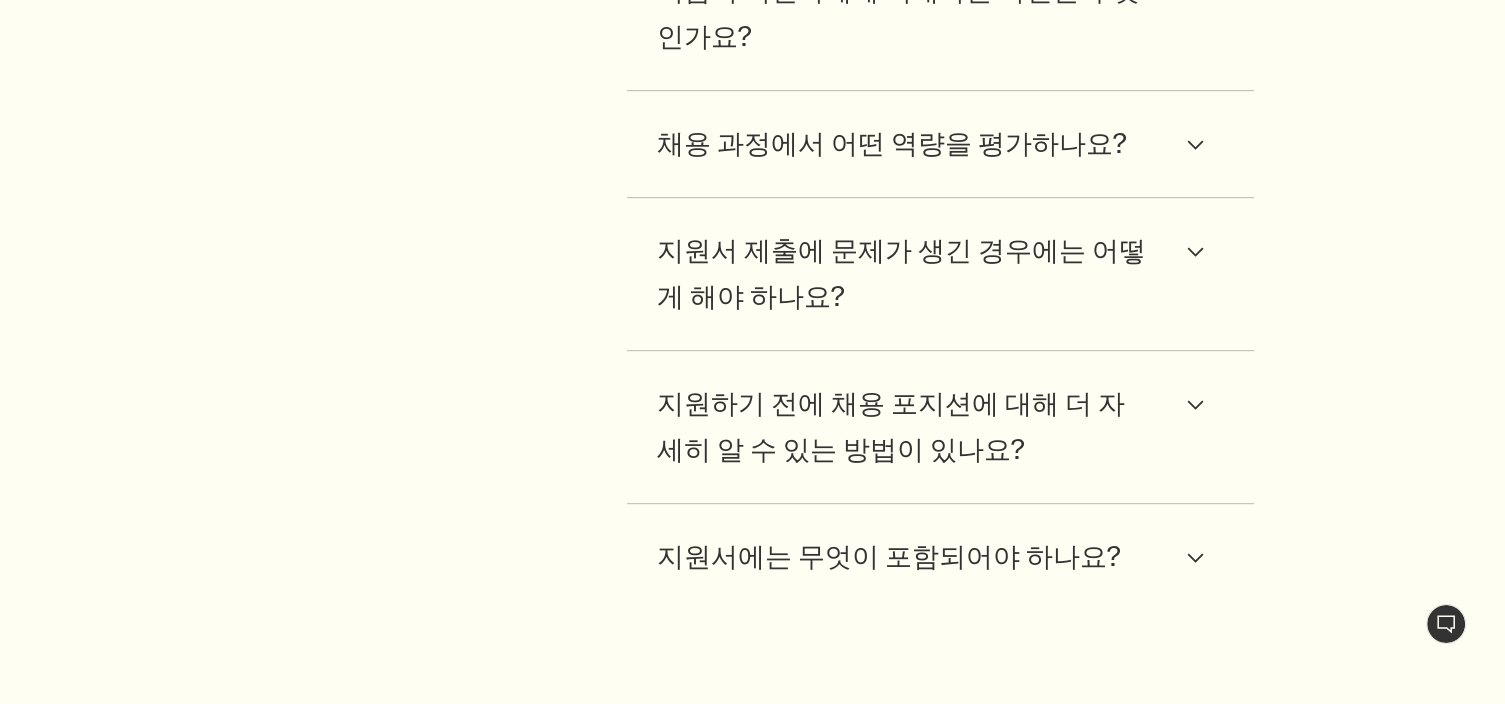 scroll, scrollTop: 8414, scrollLeft: 0, axis: vertical 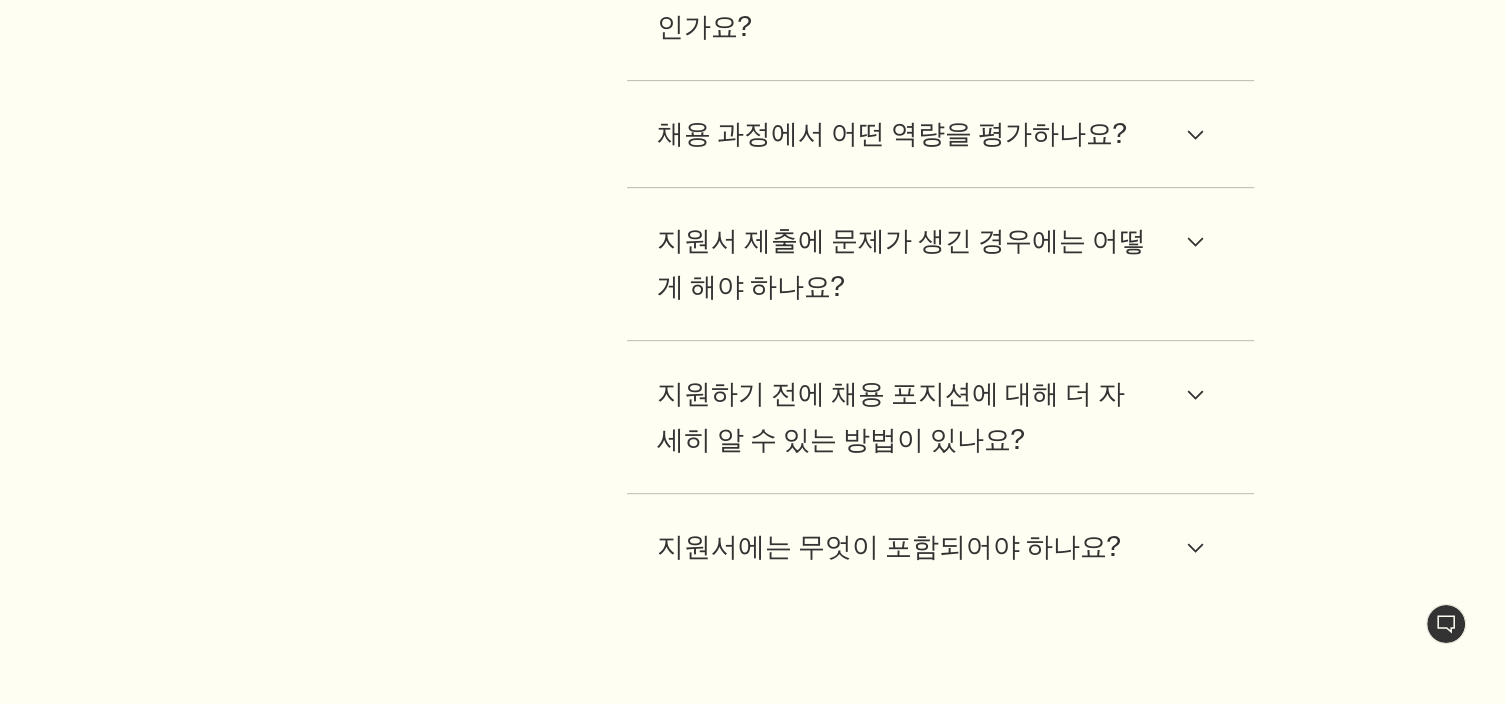 click on "채용 과정에서 어떤 역량을 평가하나요? downArrow" at bounding box center (940, 134) 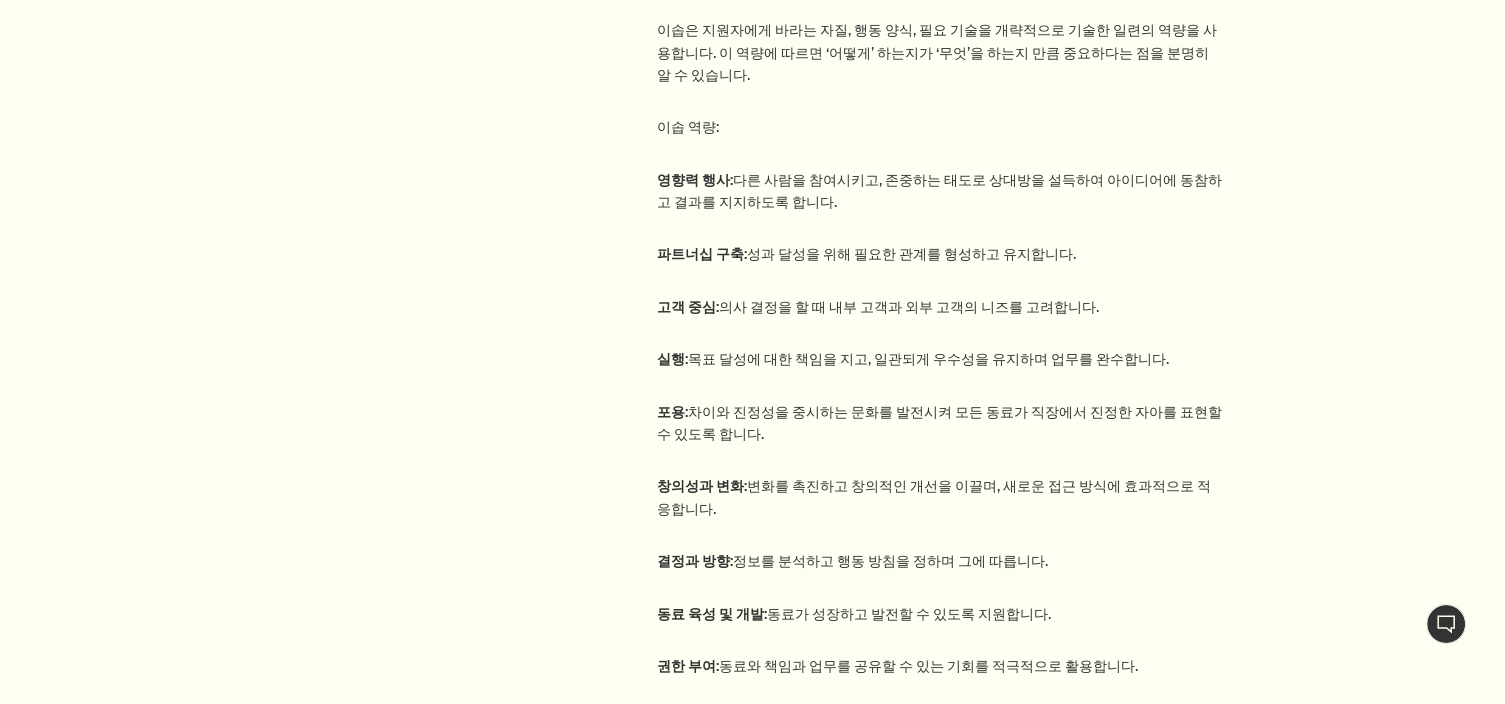 scroll, scrollTop: 8614, scrollLeft: 0, axis: vertical 